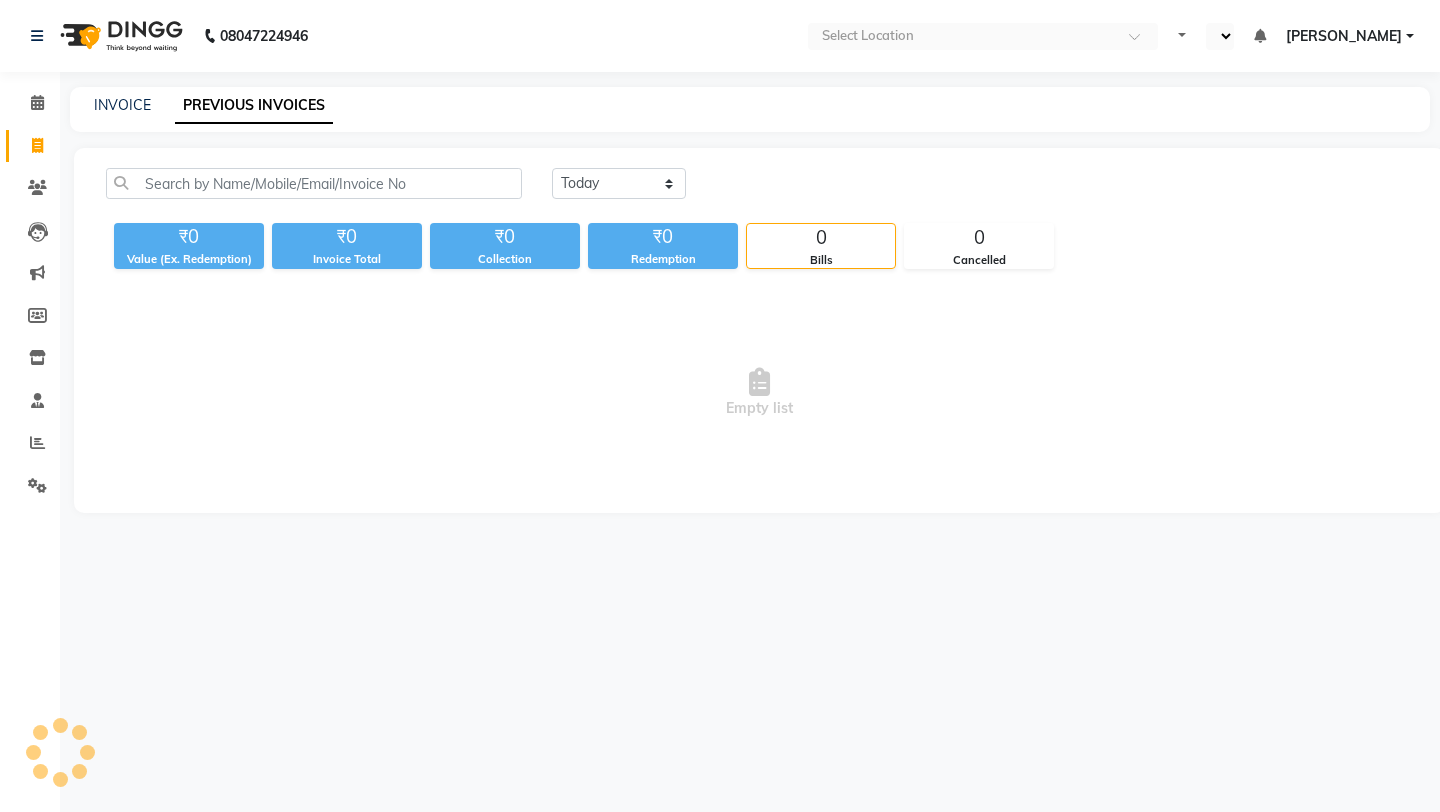 scroll, scrollTop: 0, scrollLeft: 0, axis: both 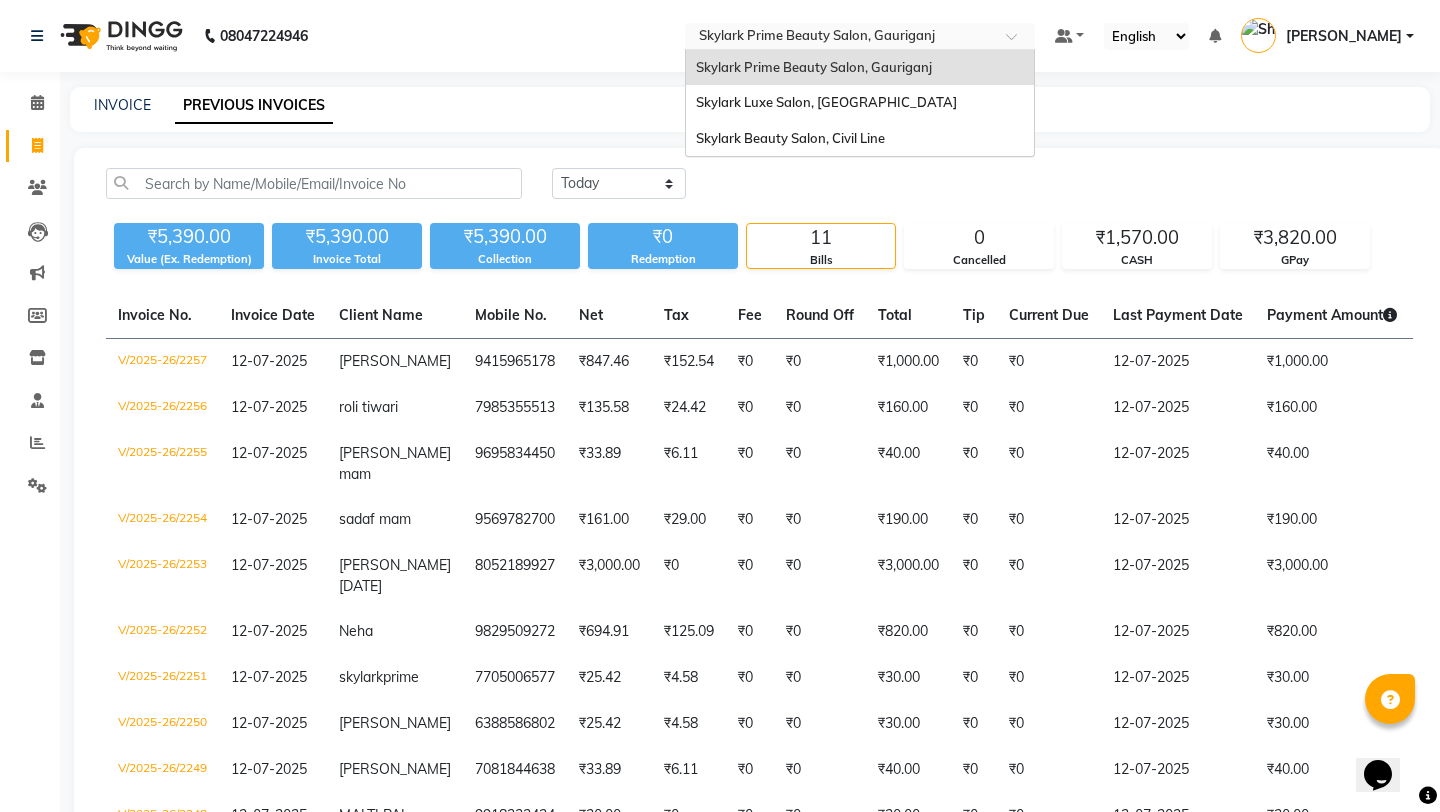 click at bounding box center (840, 38) 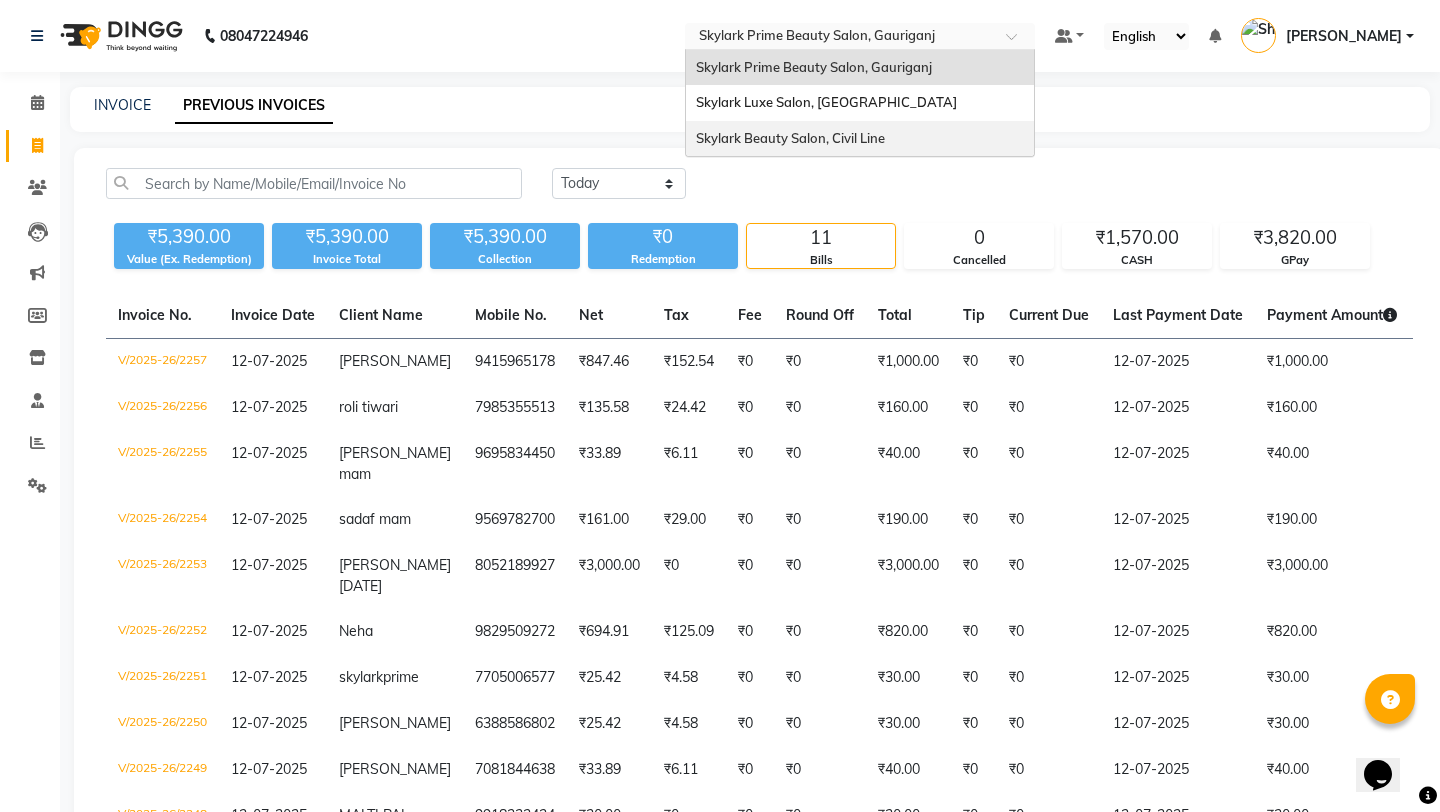 click on "Skylark Beauty Salon, Civil Line" at bounding box center (860, 139) 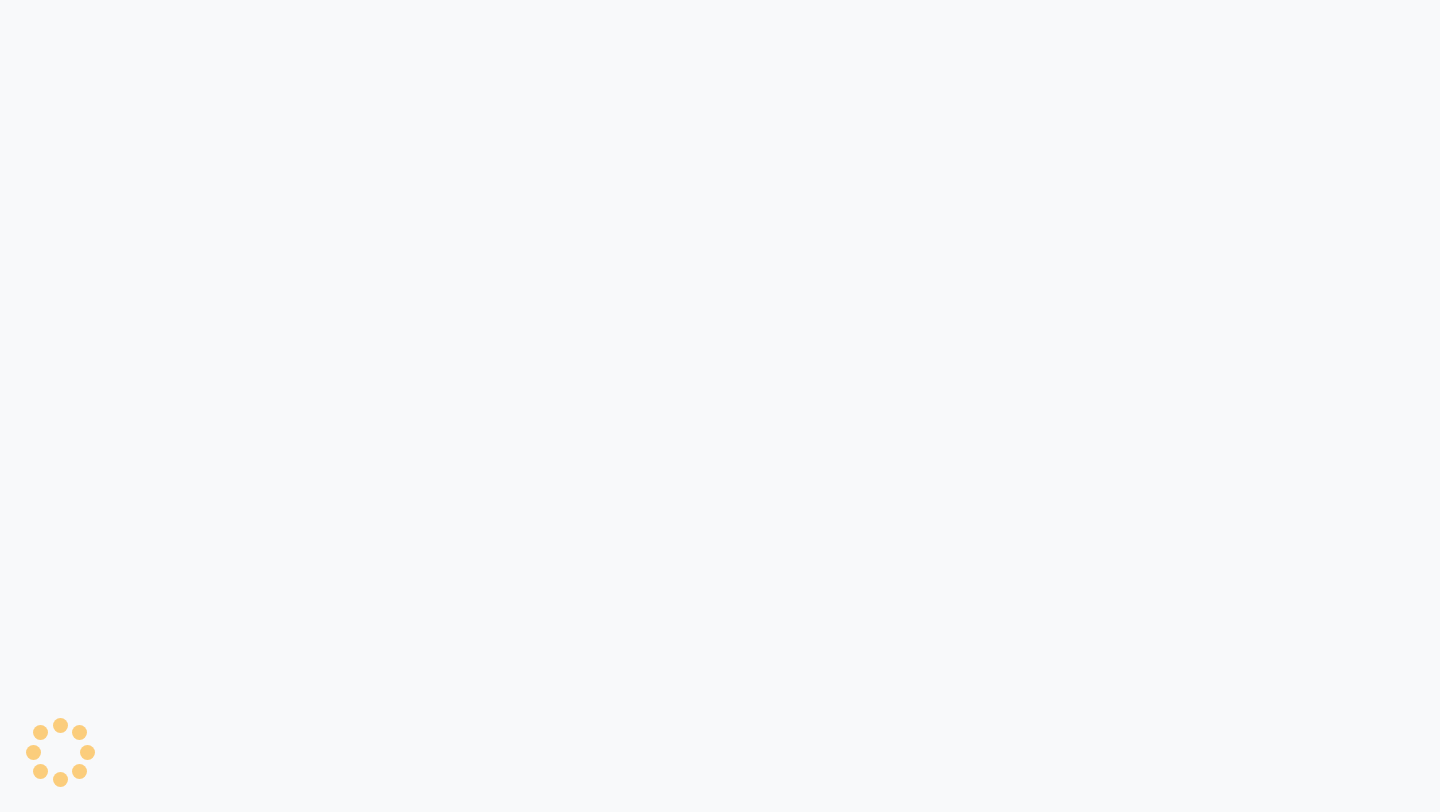 scroll, scrollTop: 0, scrollLeft: 0, axis: both 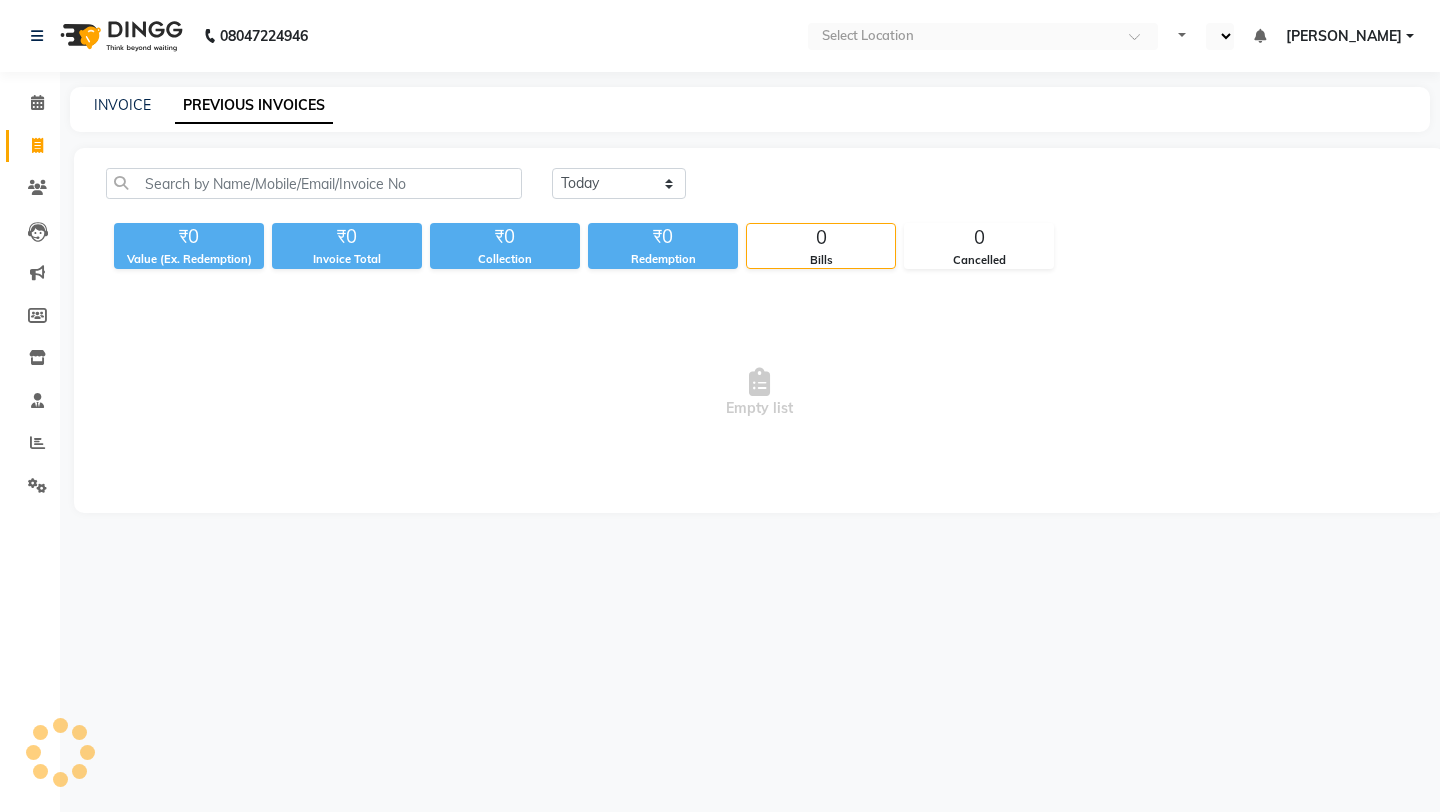 select on "en" 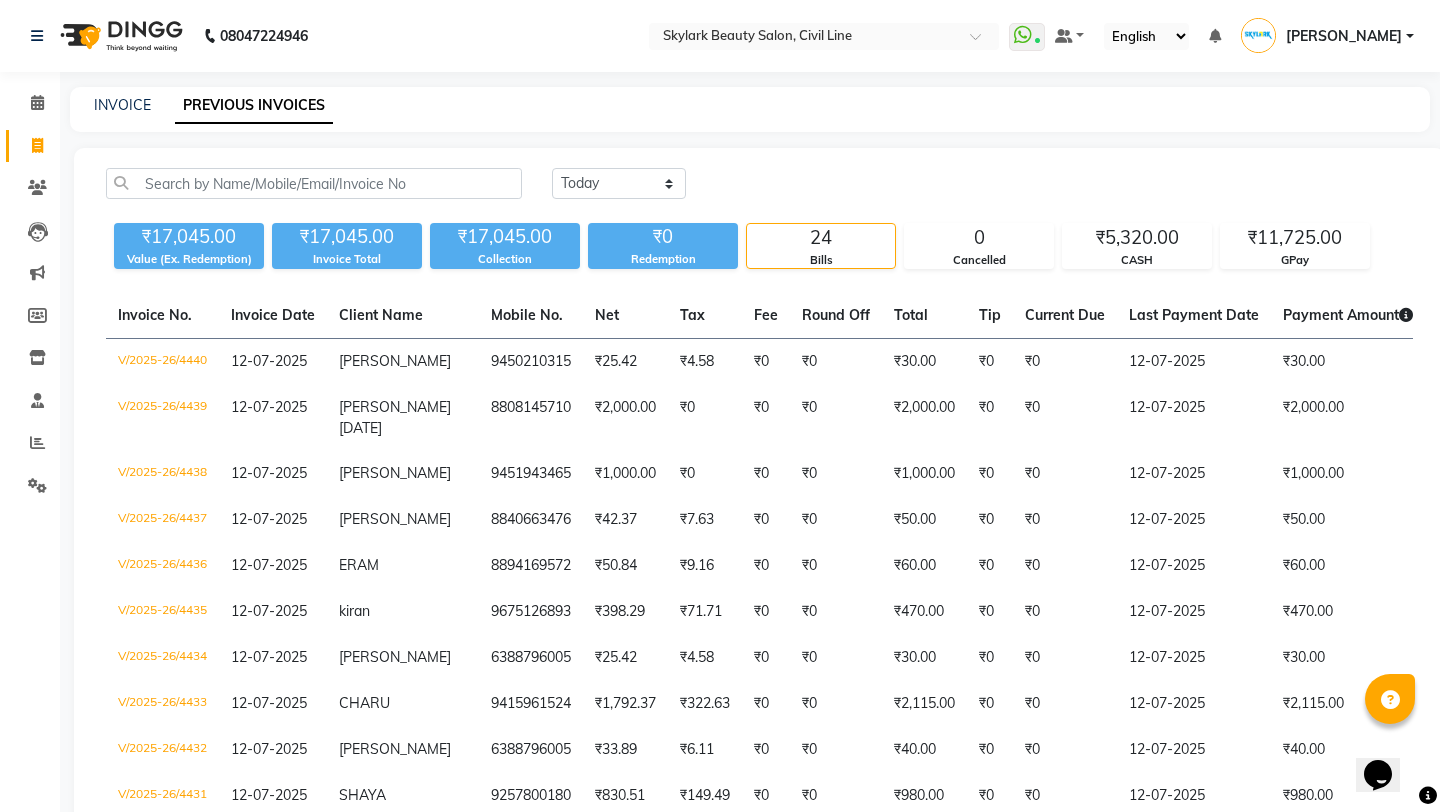 scroll, scrollTop: 0, scrollLeft: 0, axis: both 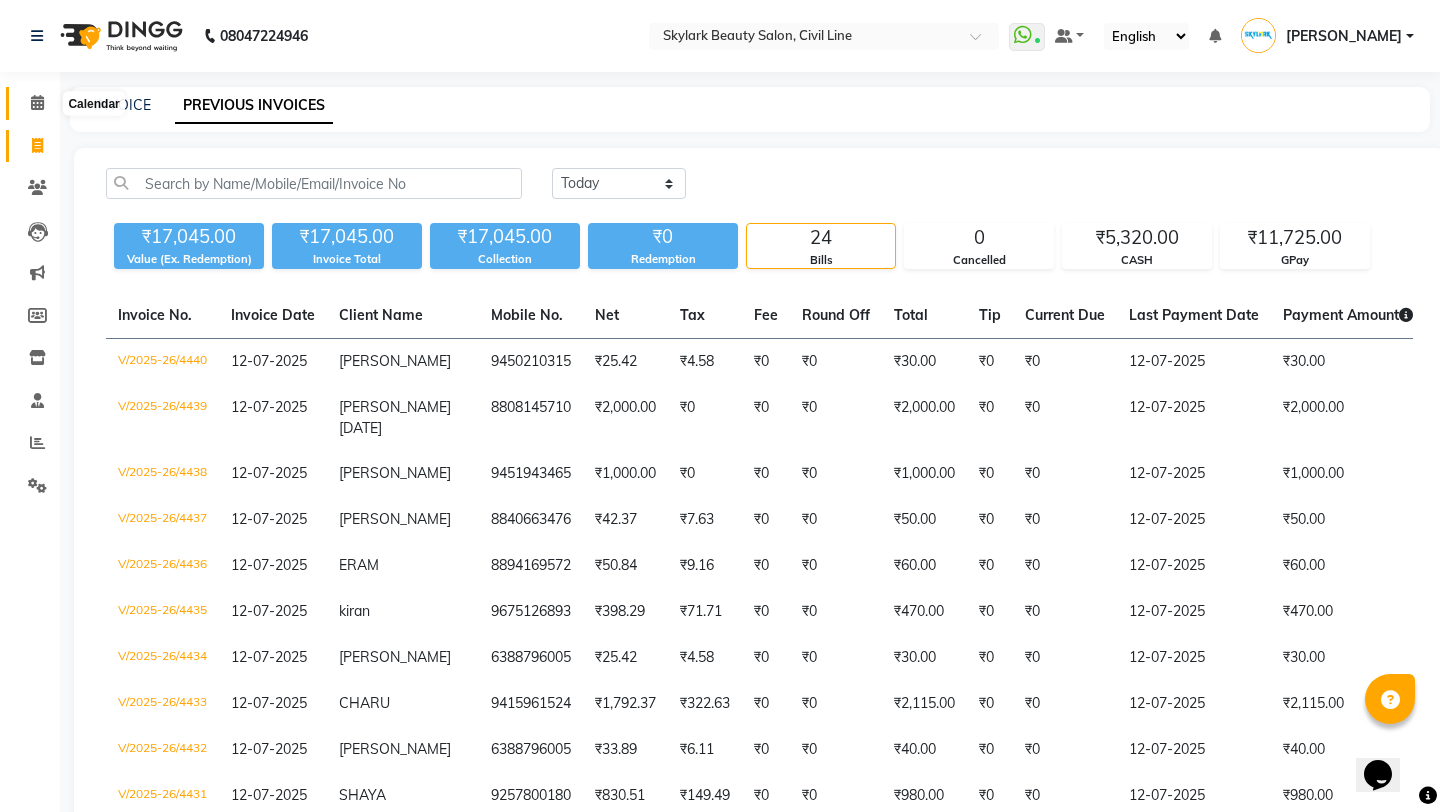 click 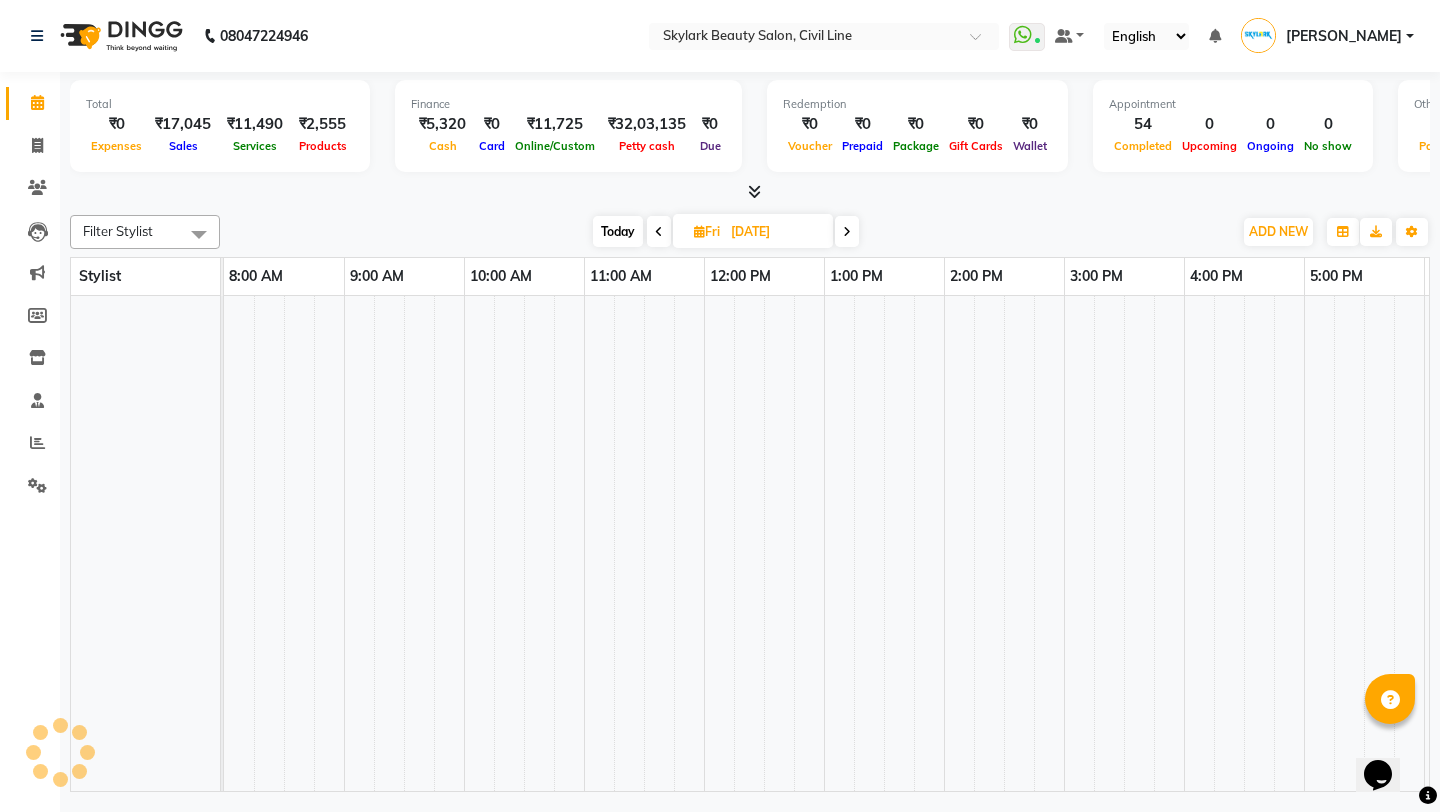 scroll, scrollTop: 0, scrollLeft: 355, axis: horizontal 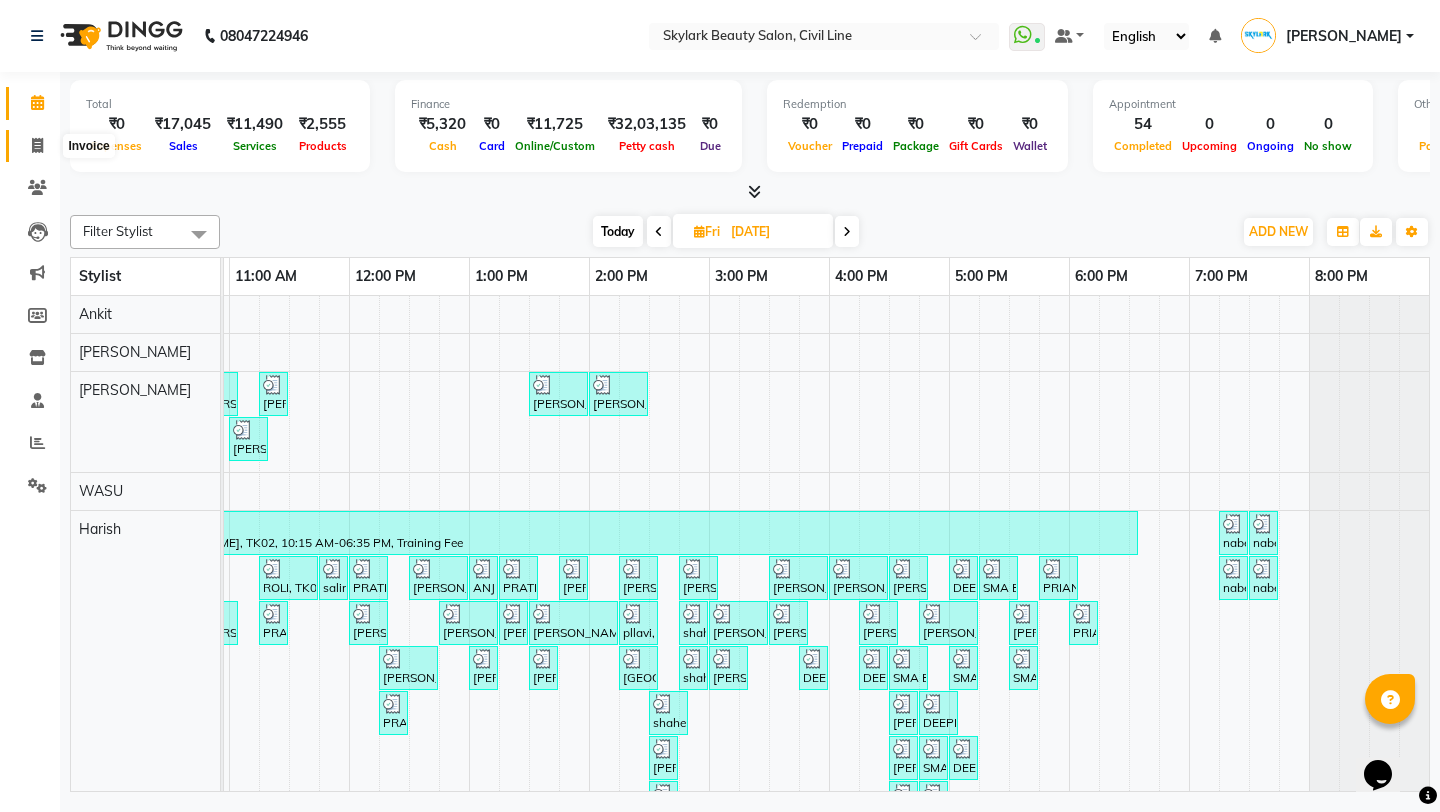 click 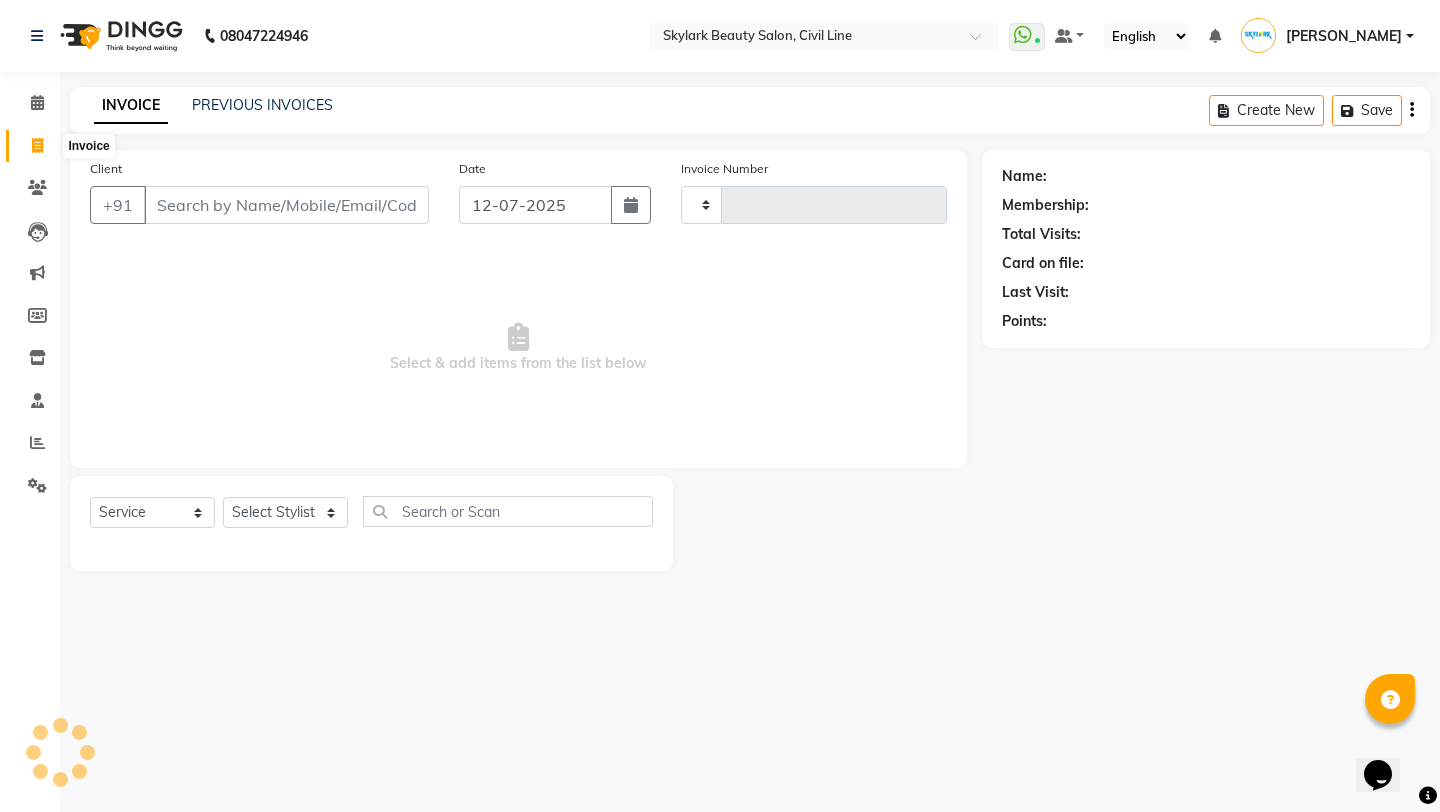 type on "4441" 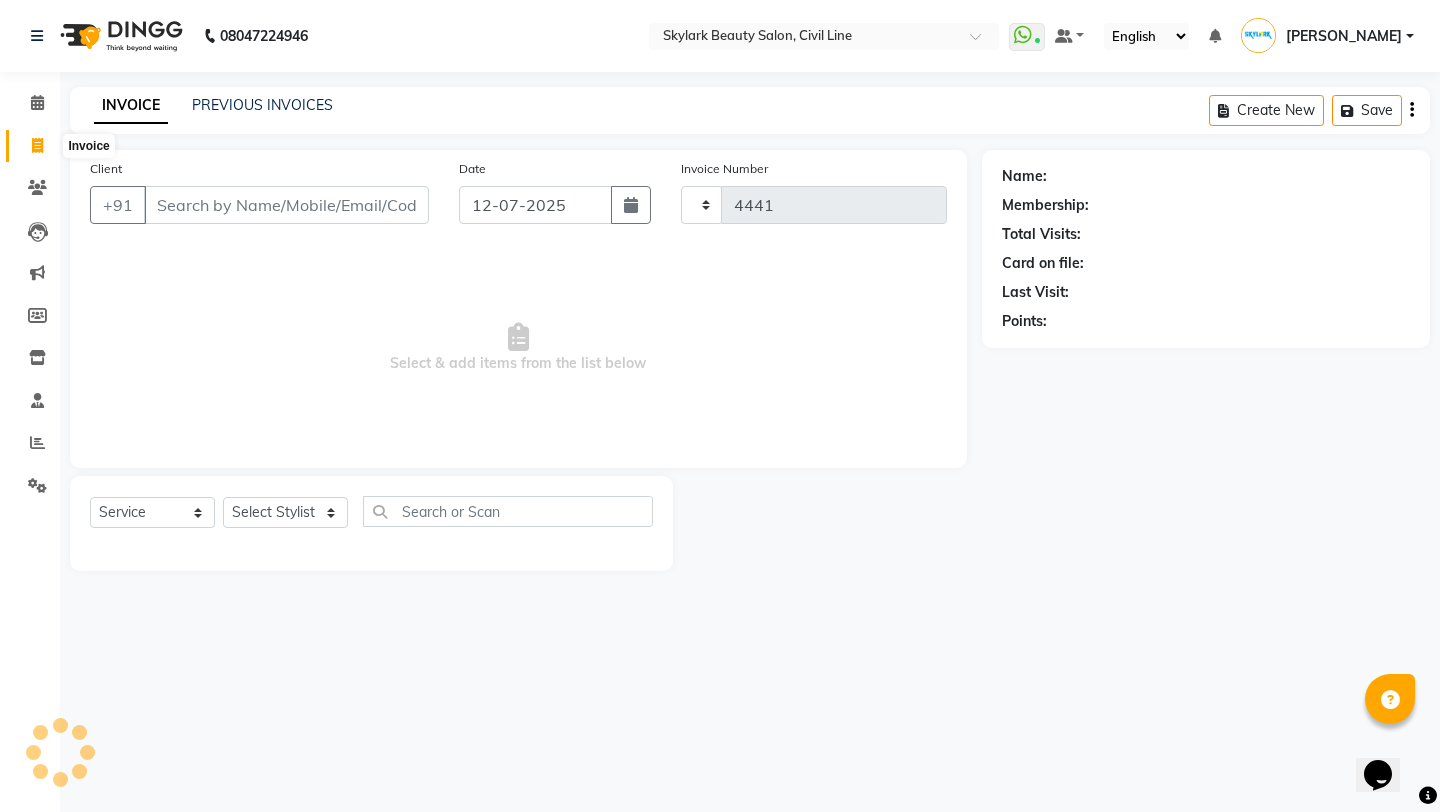 select on "4588" 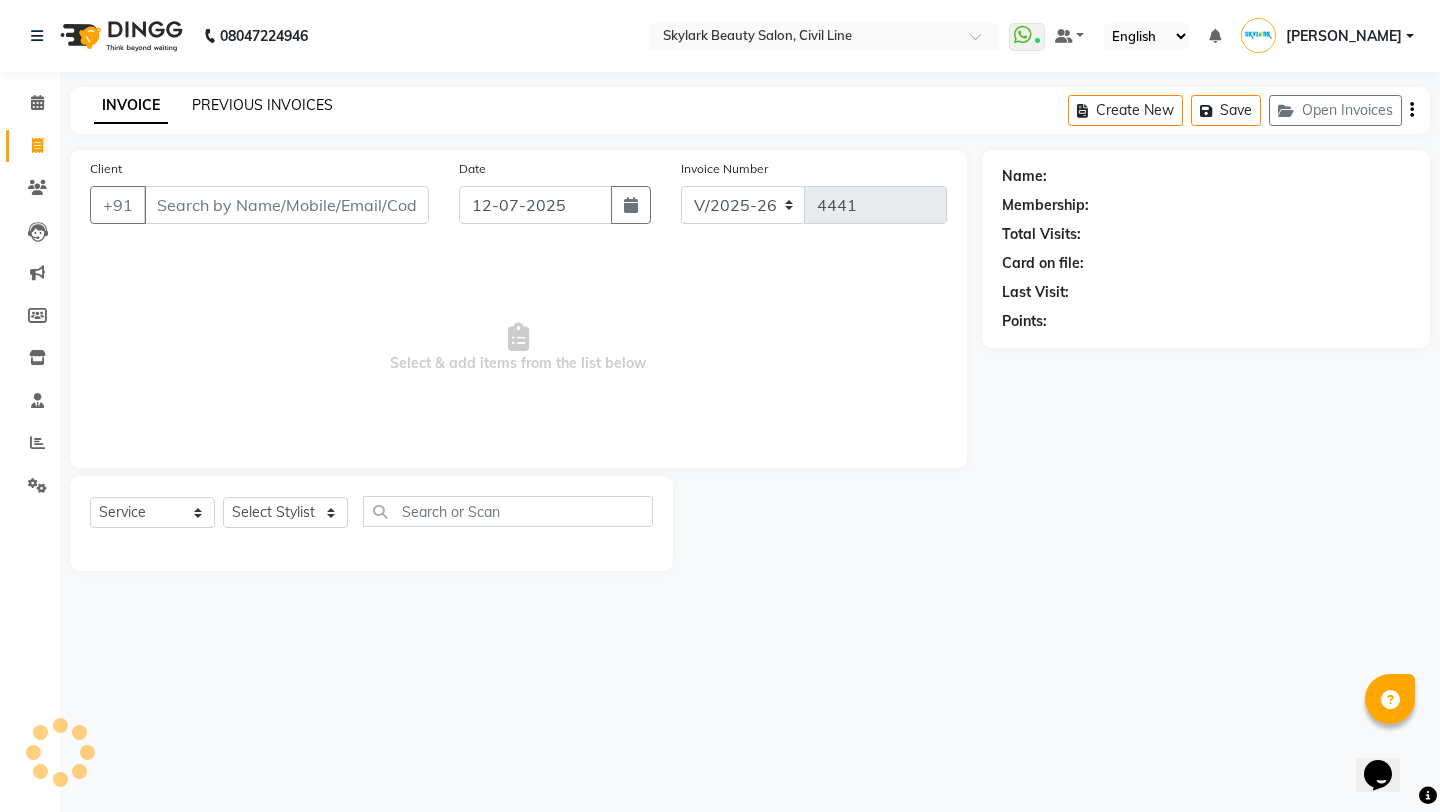 click on "PREVIOUS INVOICES" 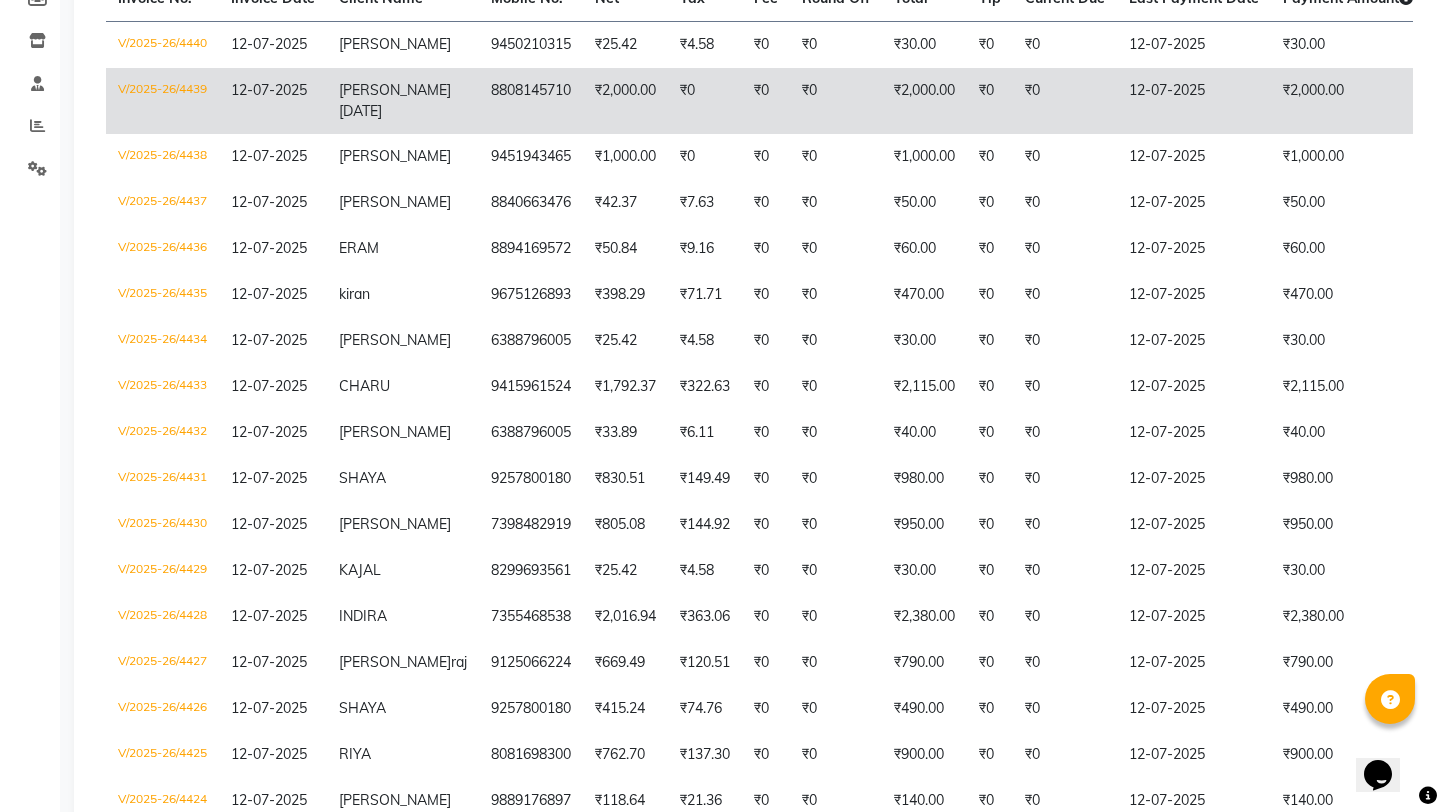 scroll, scrollTop: 436, scrollLeft: 0, axis: vertical 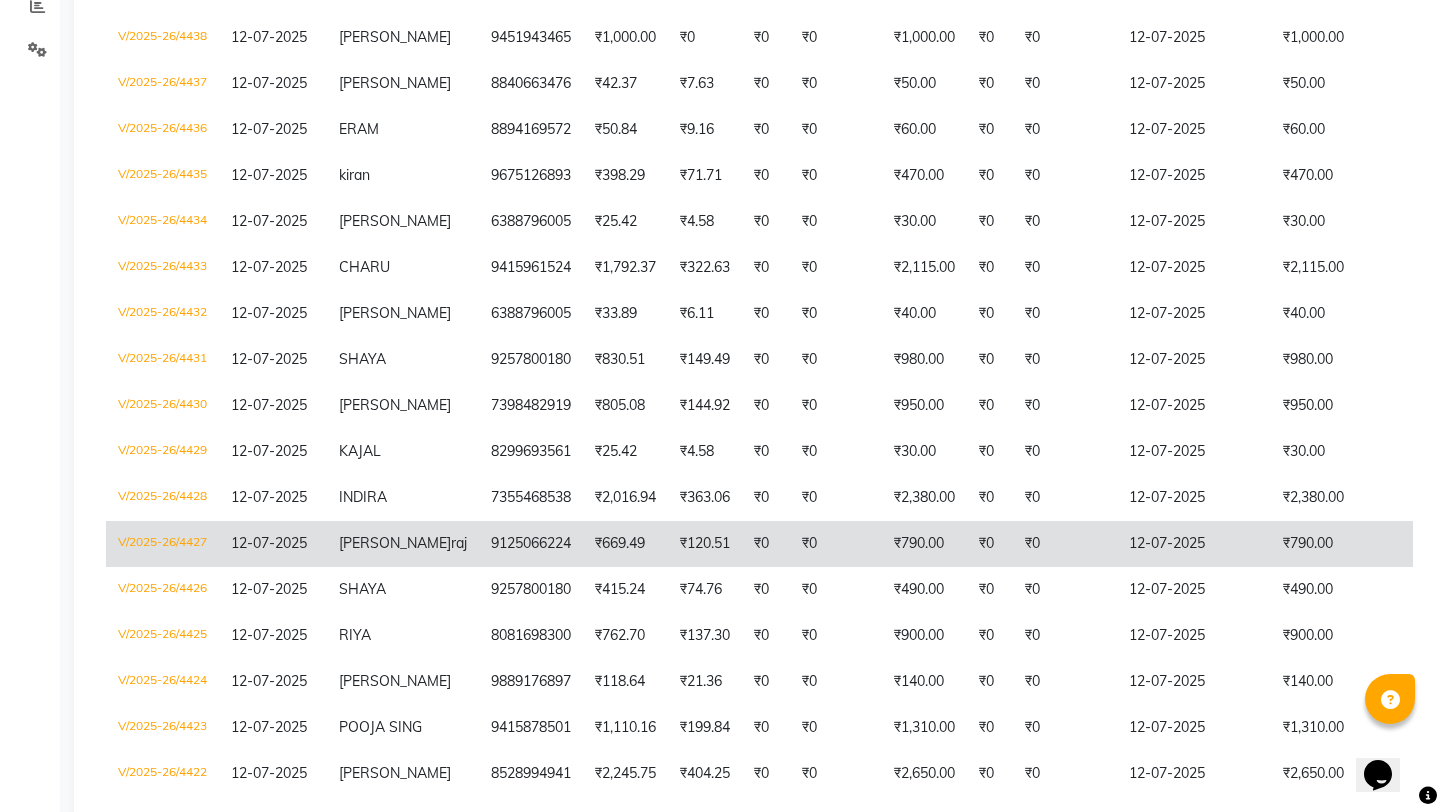 click on "V/2025-26/4427" 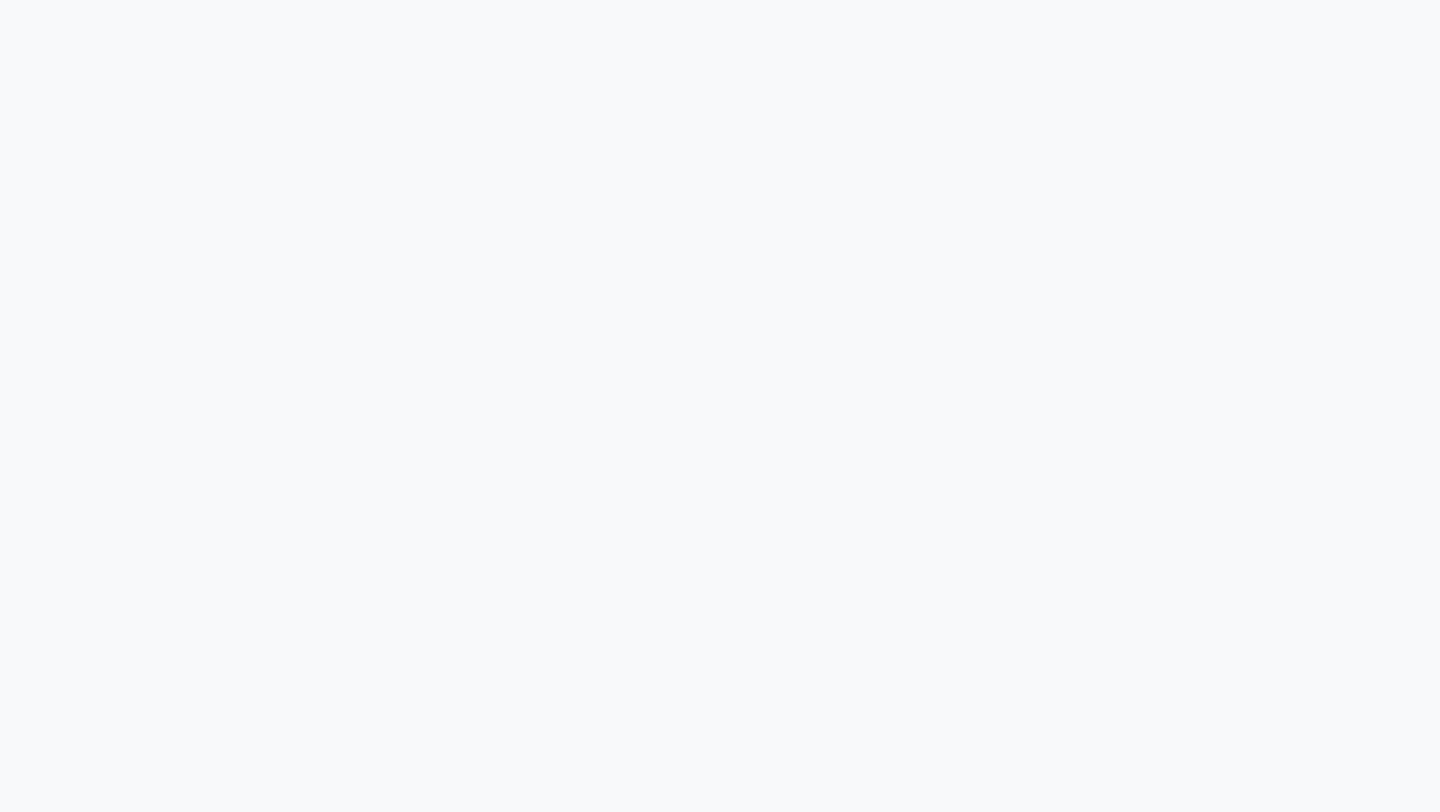 scroll, scrollTop: 0, scrollLeft: 0, axis: both 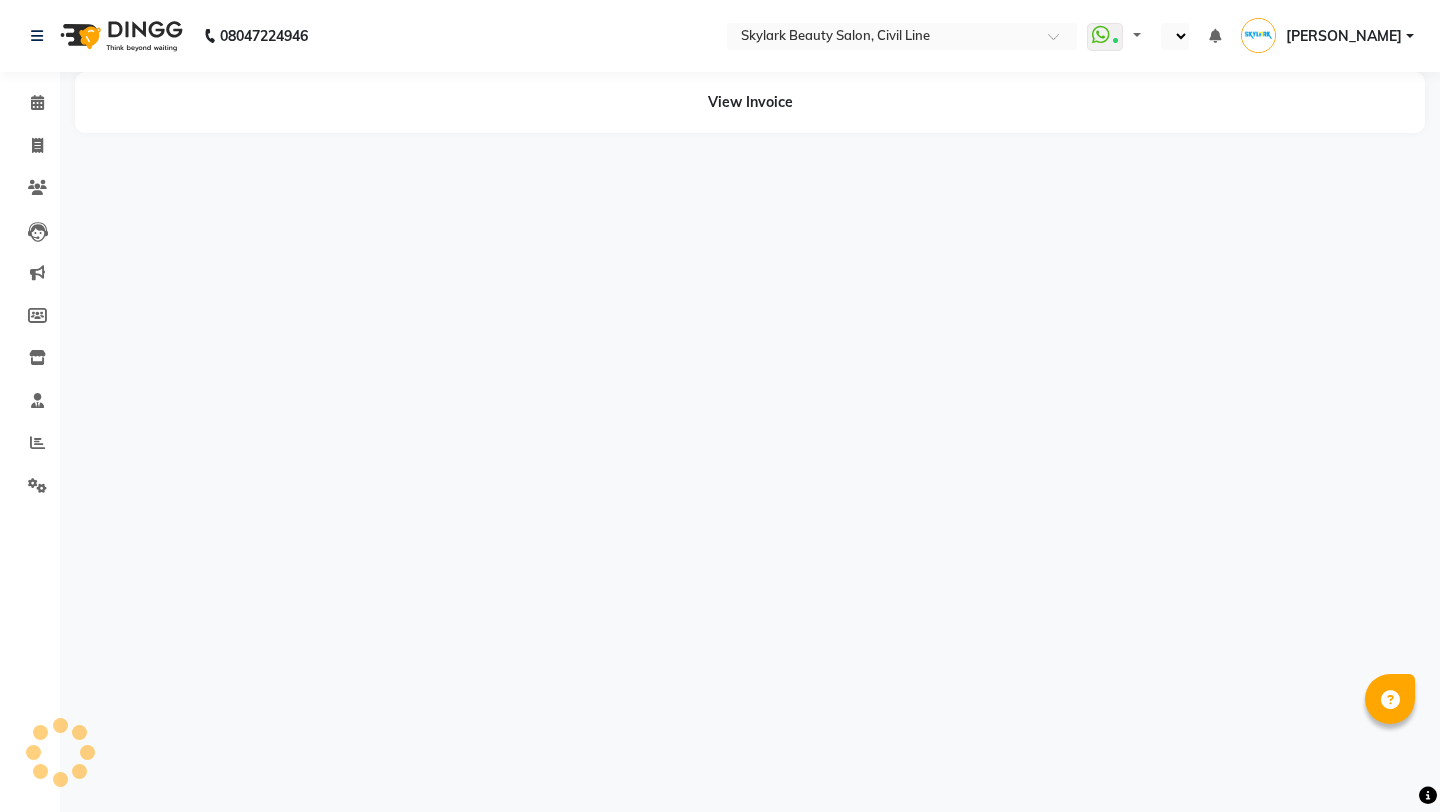 select on "en" 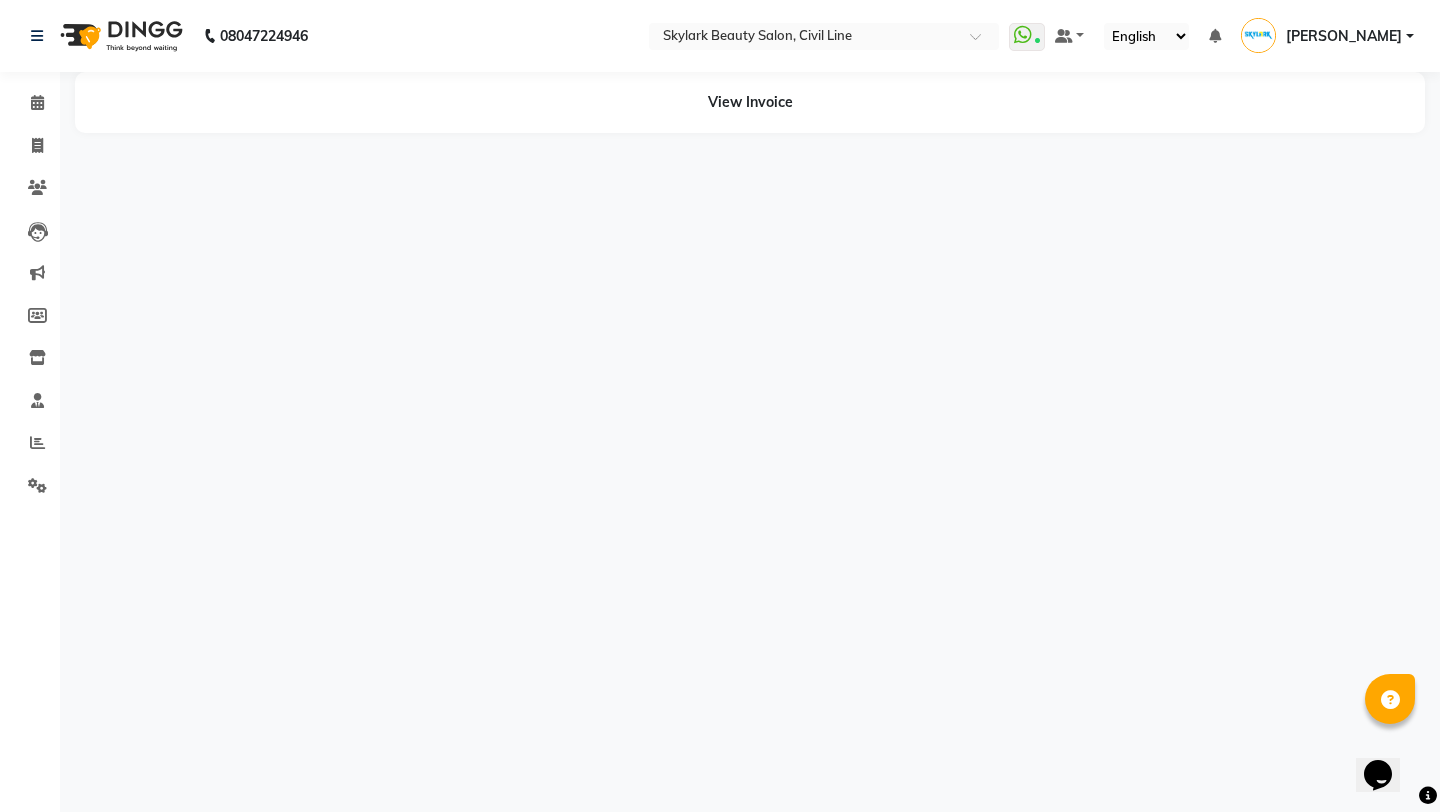scroll, scrollTop: 0, scrollLeft: 0, axis: both 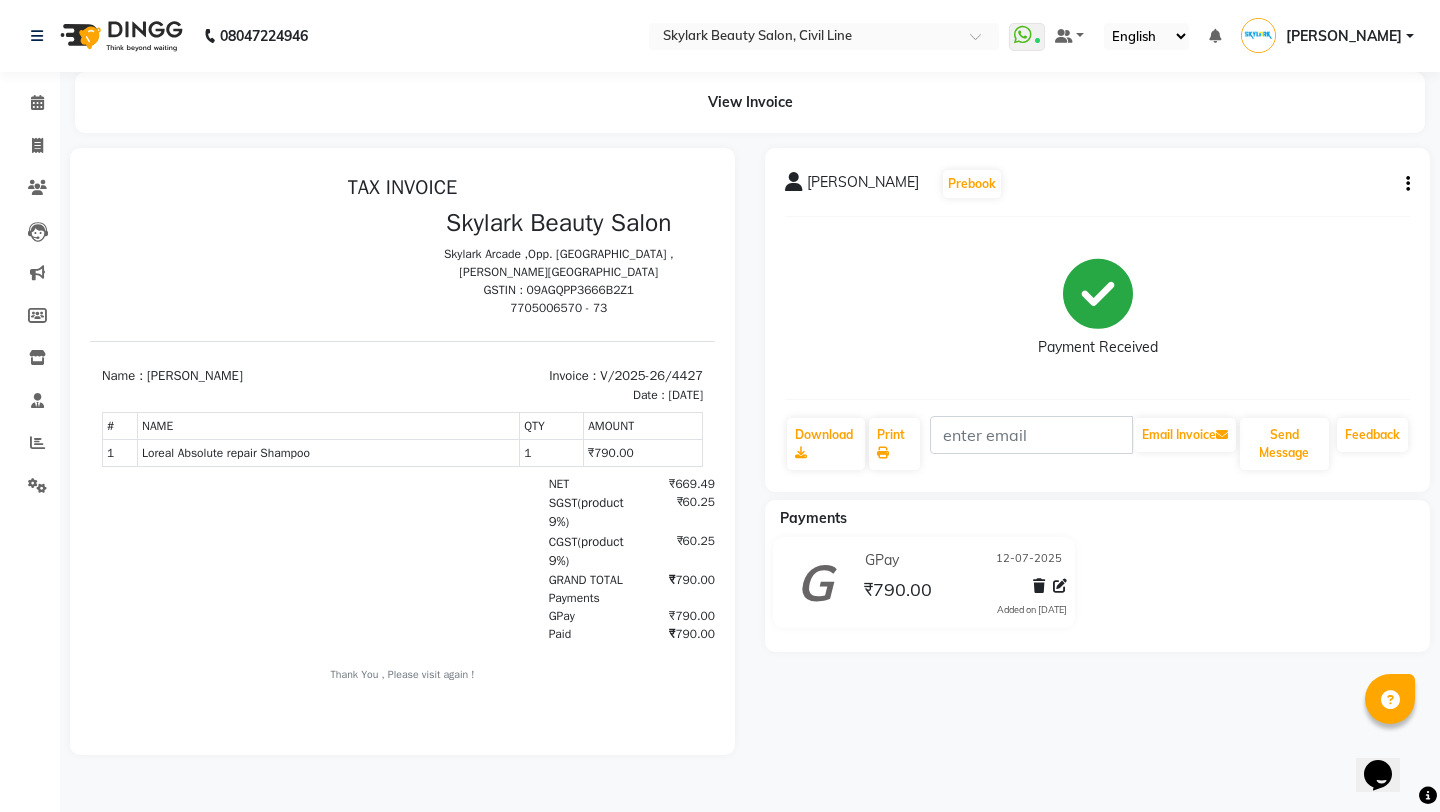click on "chanda raj  Prebook   Payment Received  Download  Print   Email Invoice   Send Message Feedback" 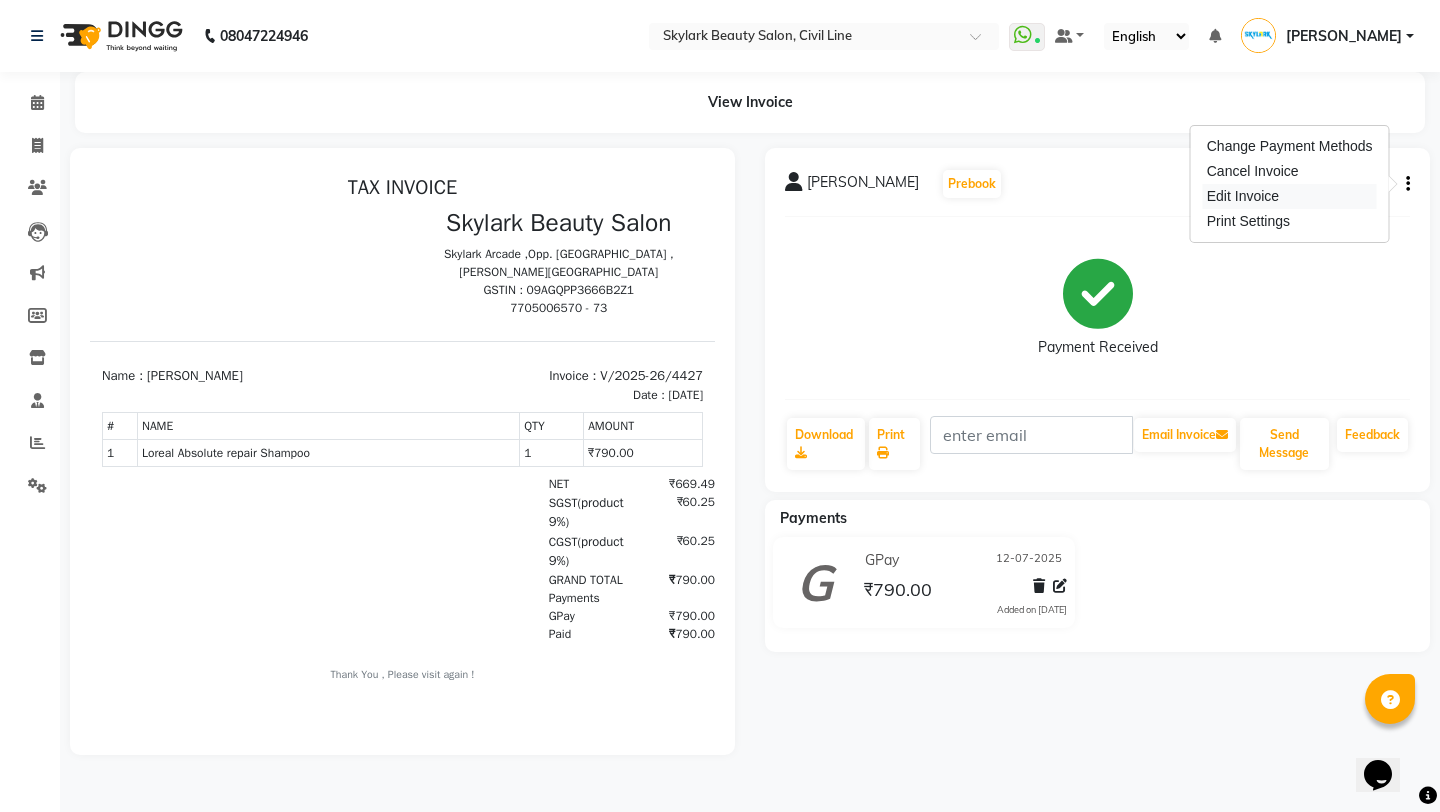 click on "Edit Invoice" at bounding box center [1290, 196] 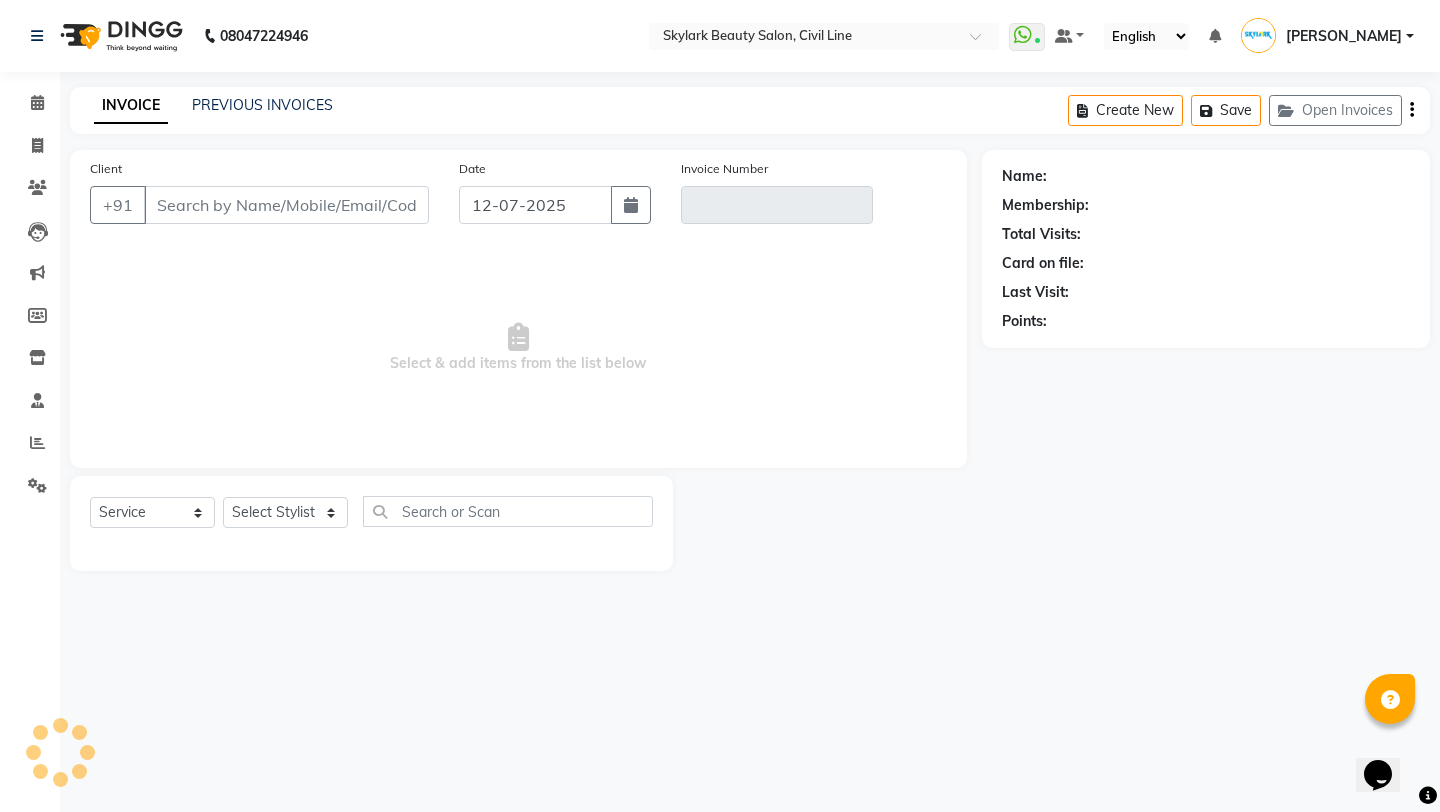 type on "9125066224" 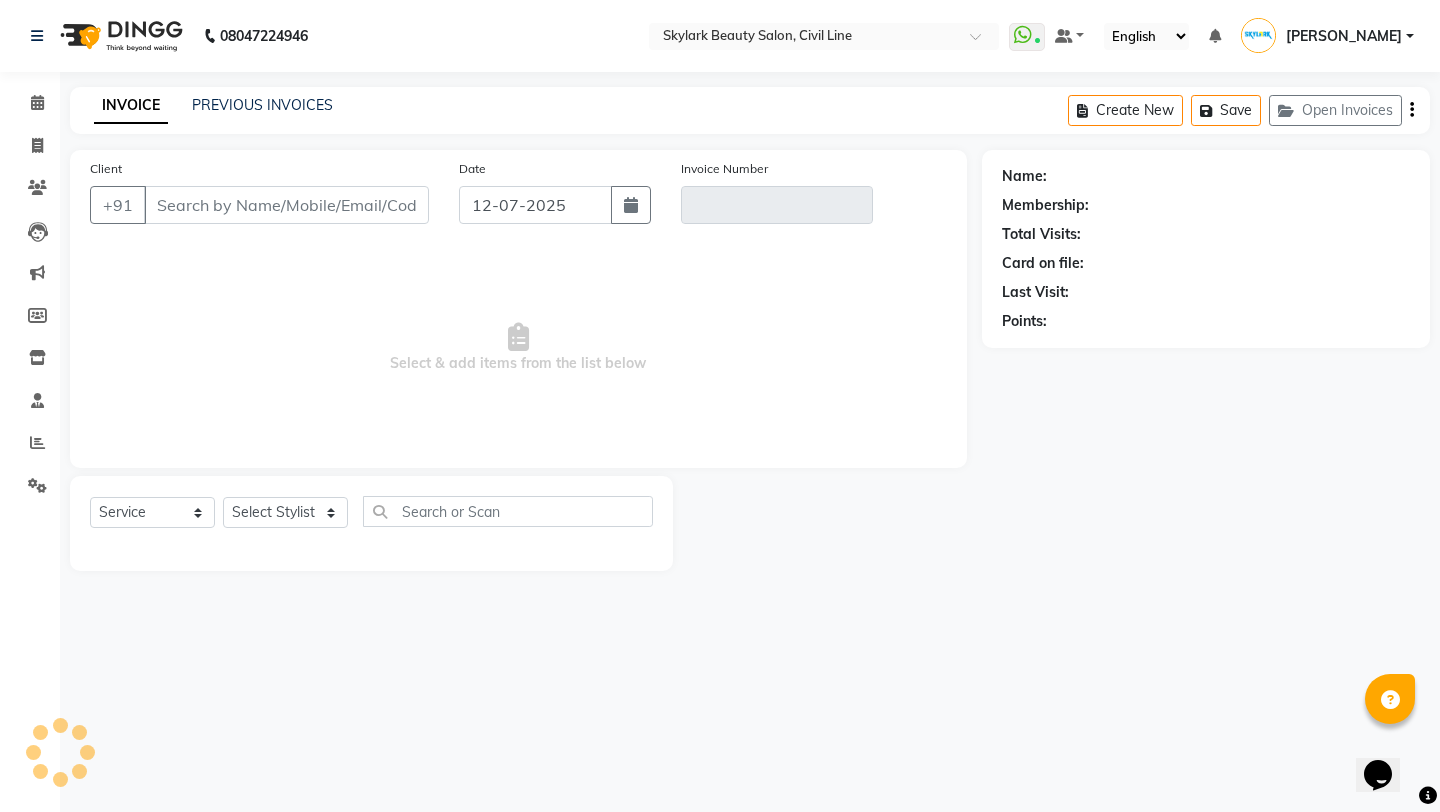 type on "V/2025-26/4427" 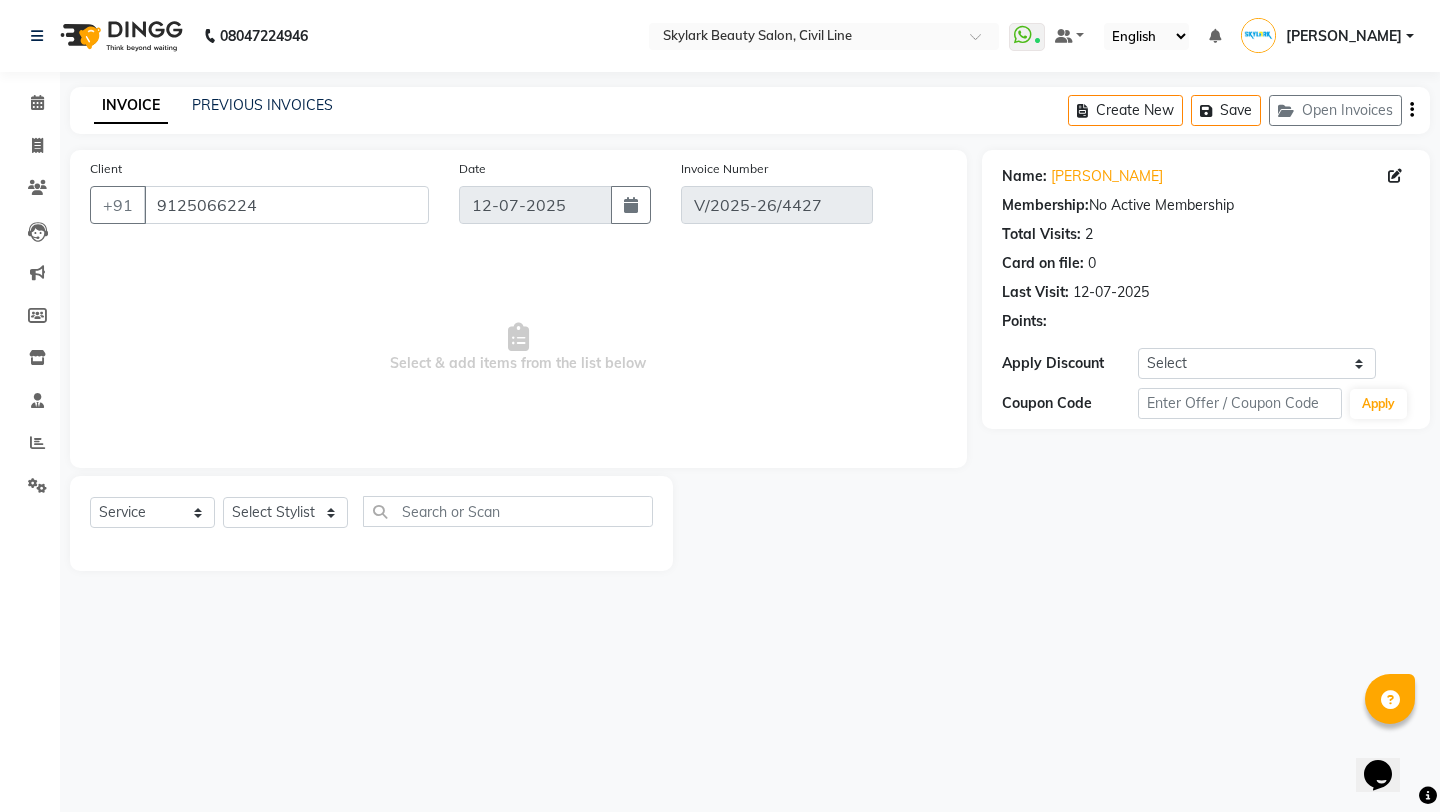 select on "select" 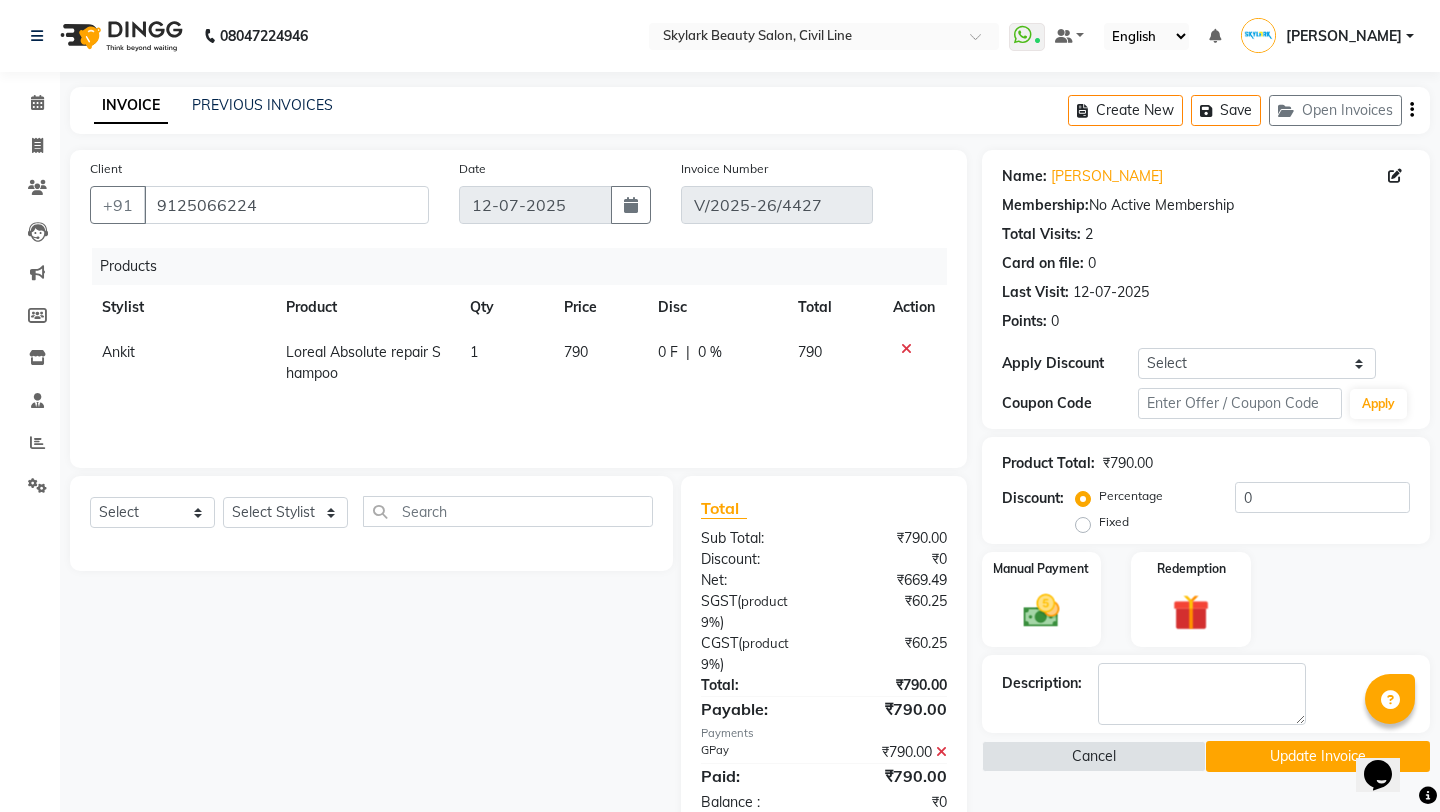 click on "Fixed" 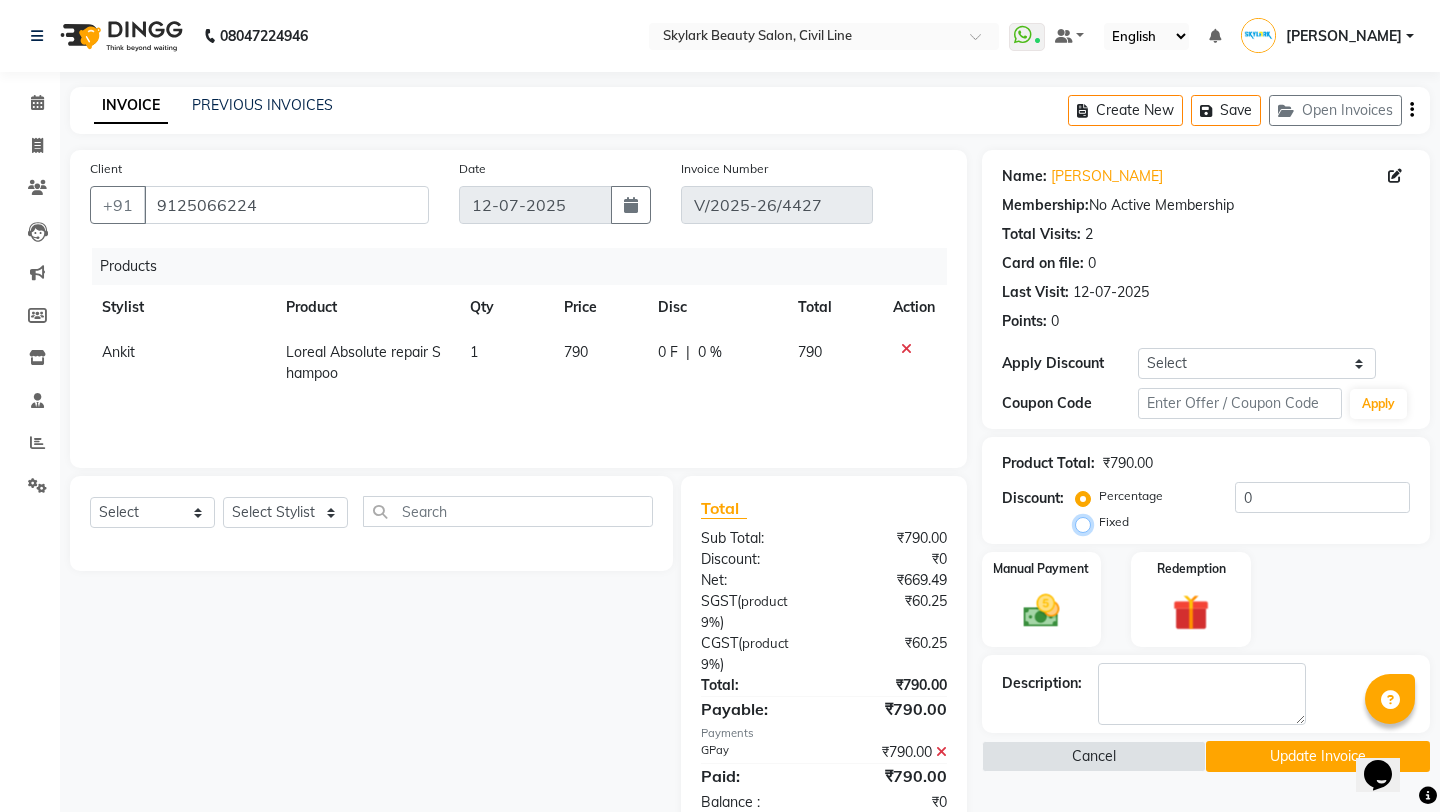 click on "Fixed" at bounding box center [1087, 522] 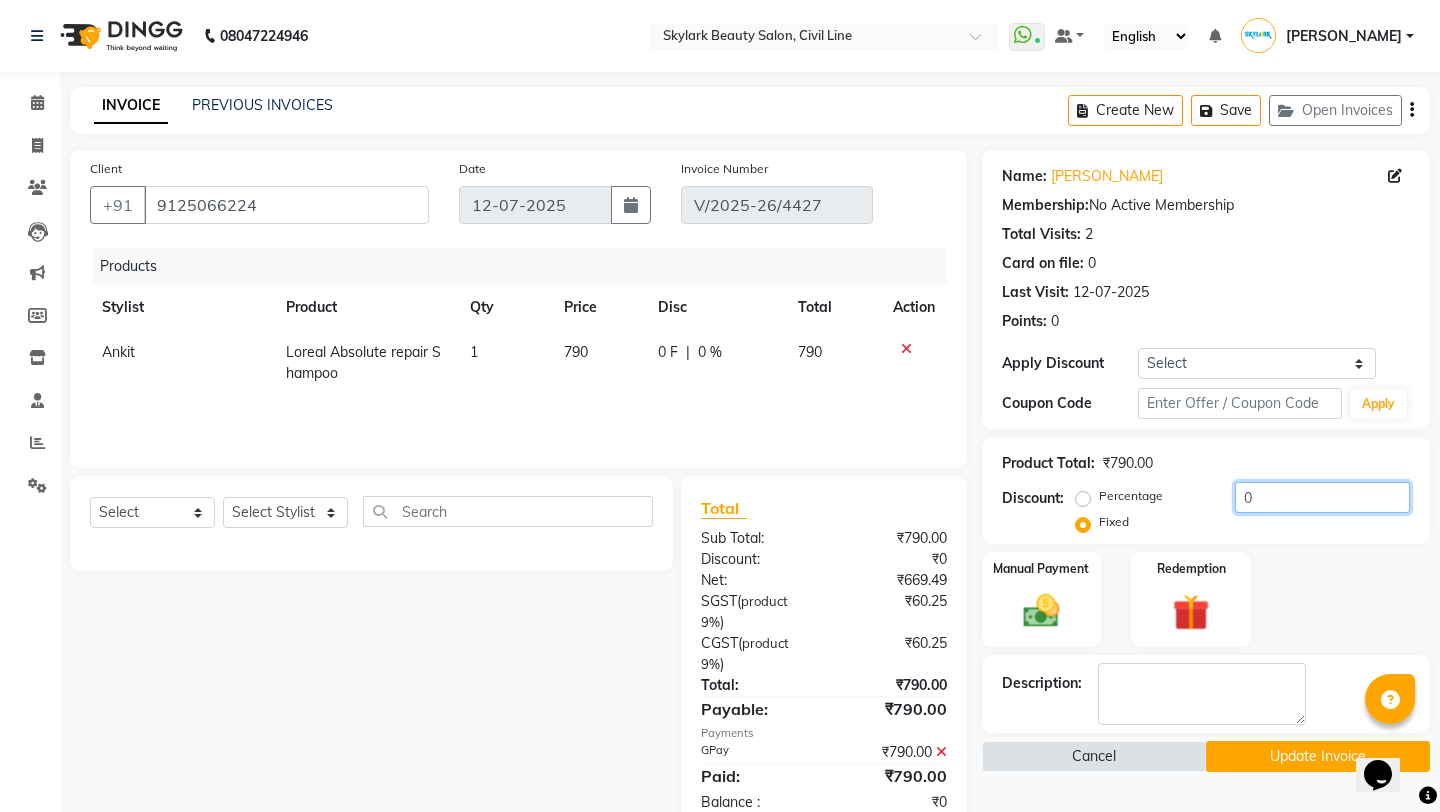 click on "0" 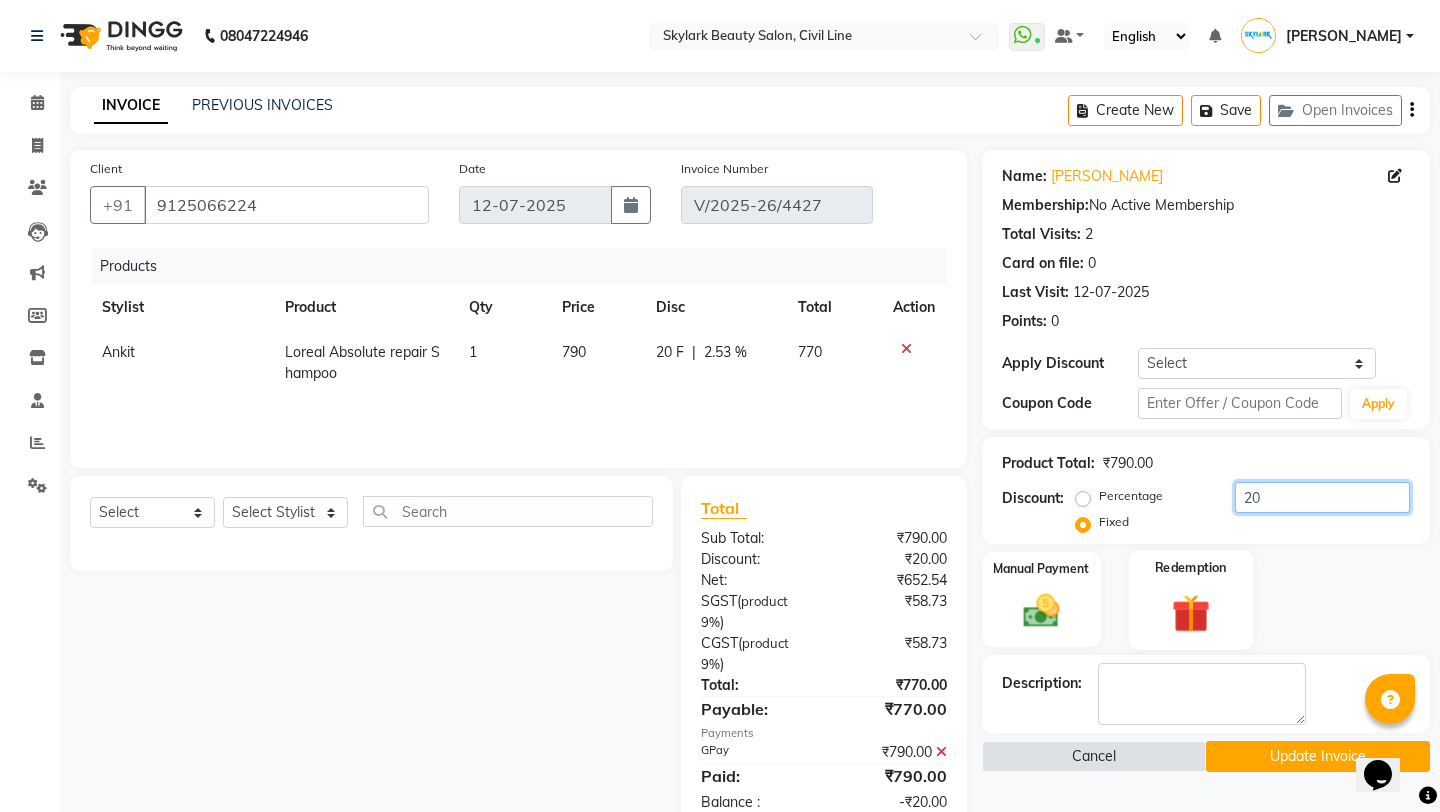 scroll, scrollTop: 67, scrollLeft: 0, axis: vertical 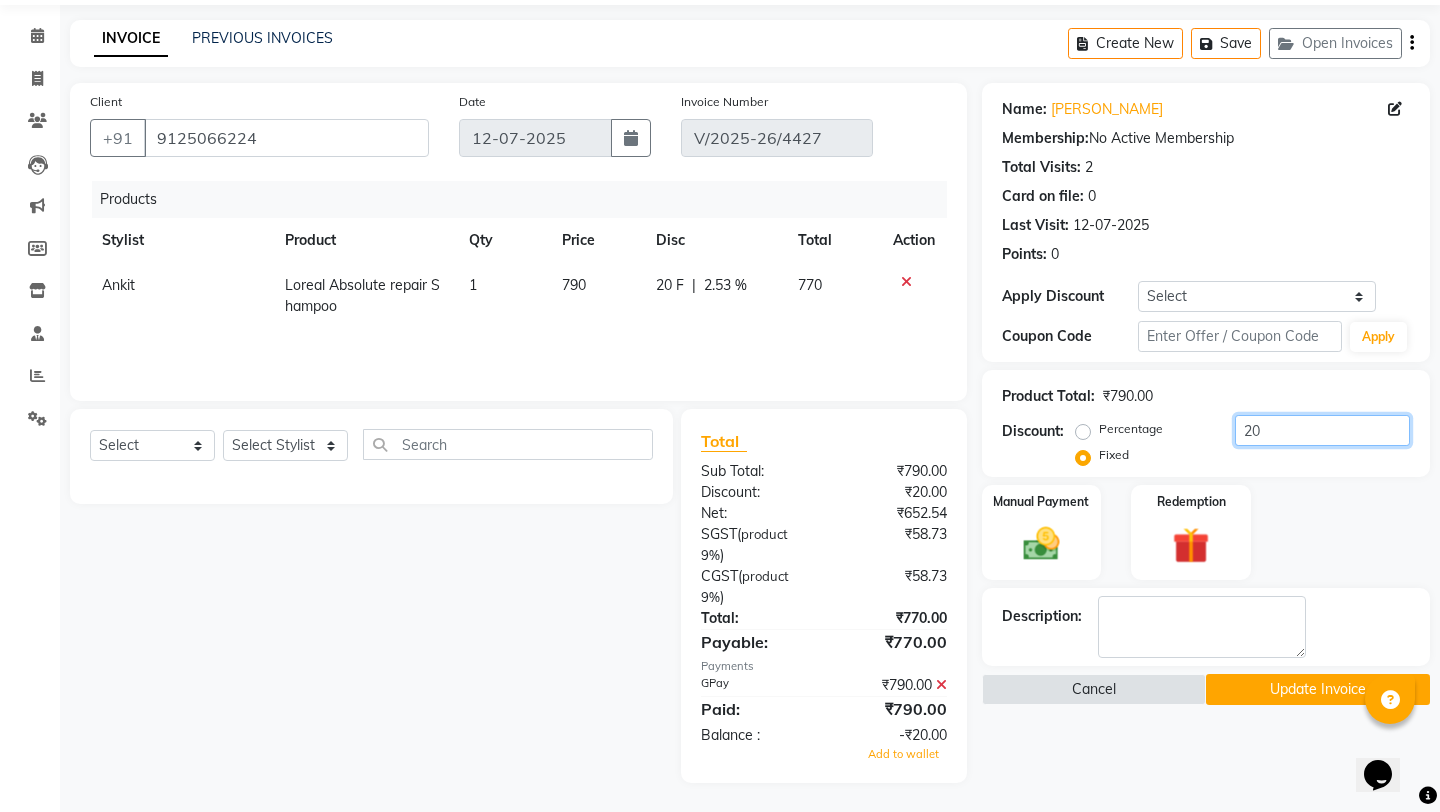 type on "20" 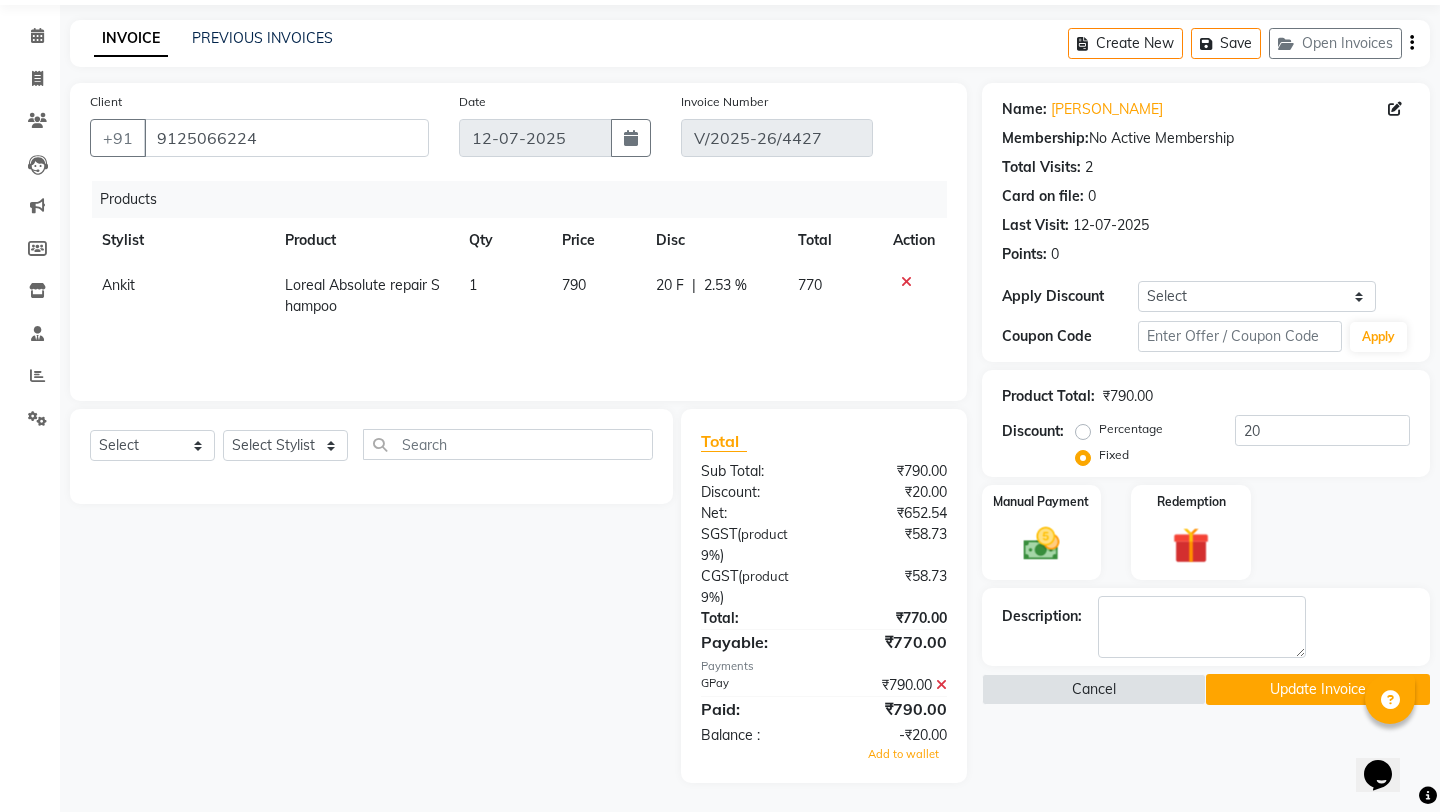 click 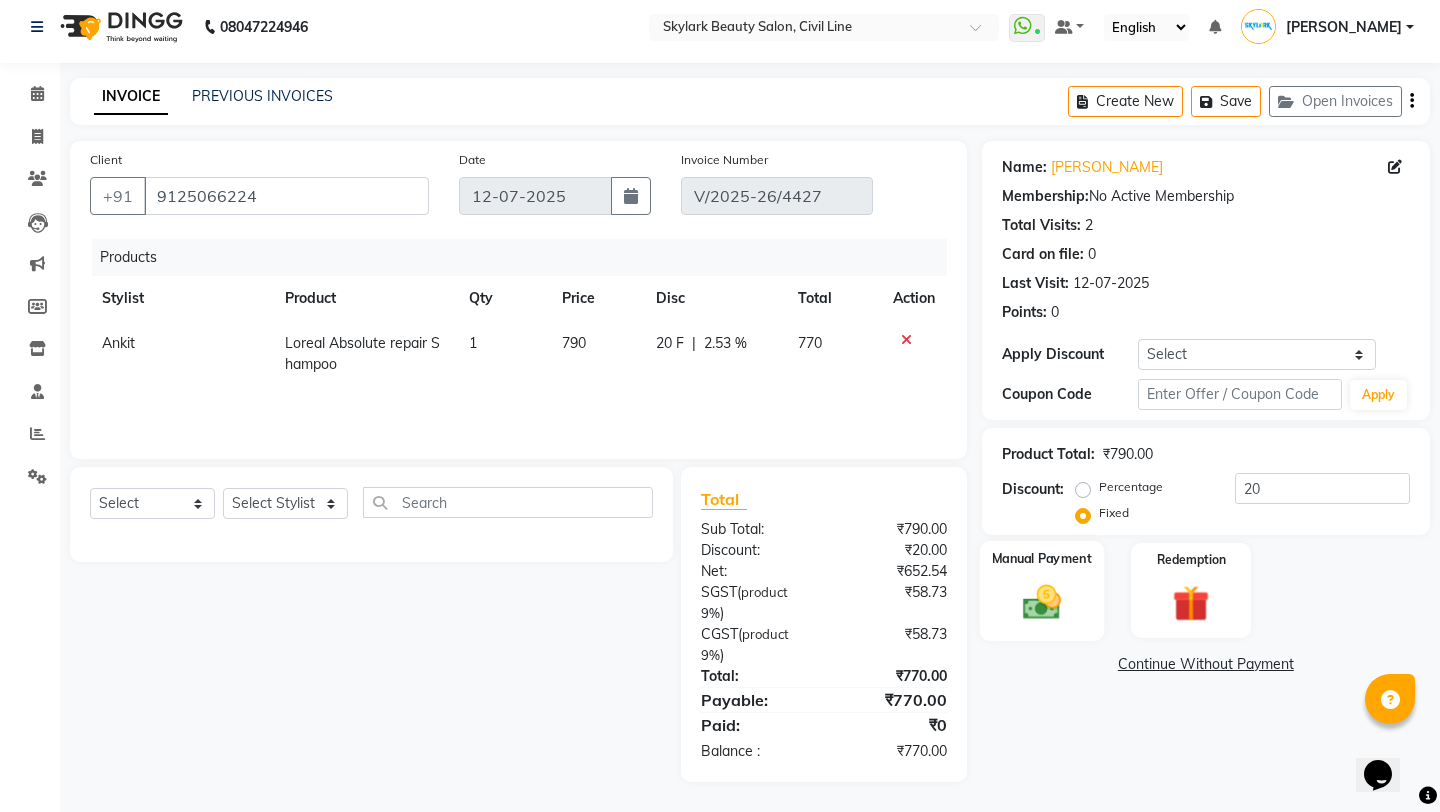 click 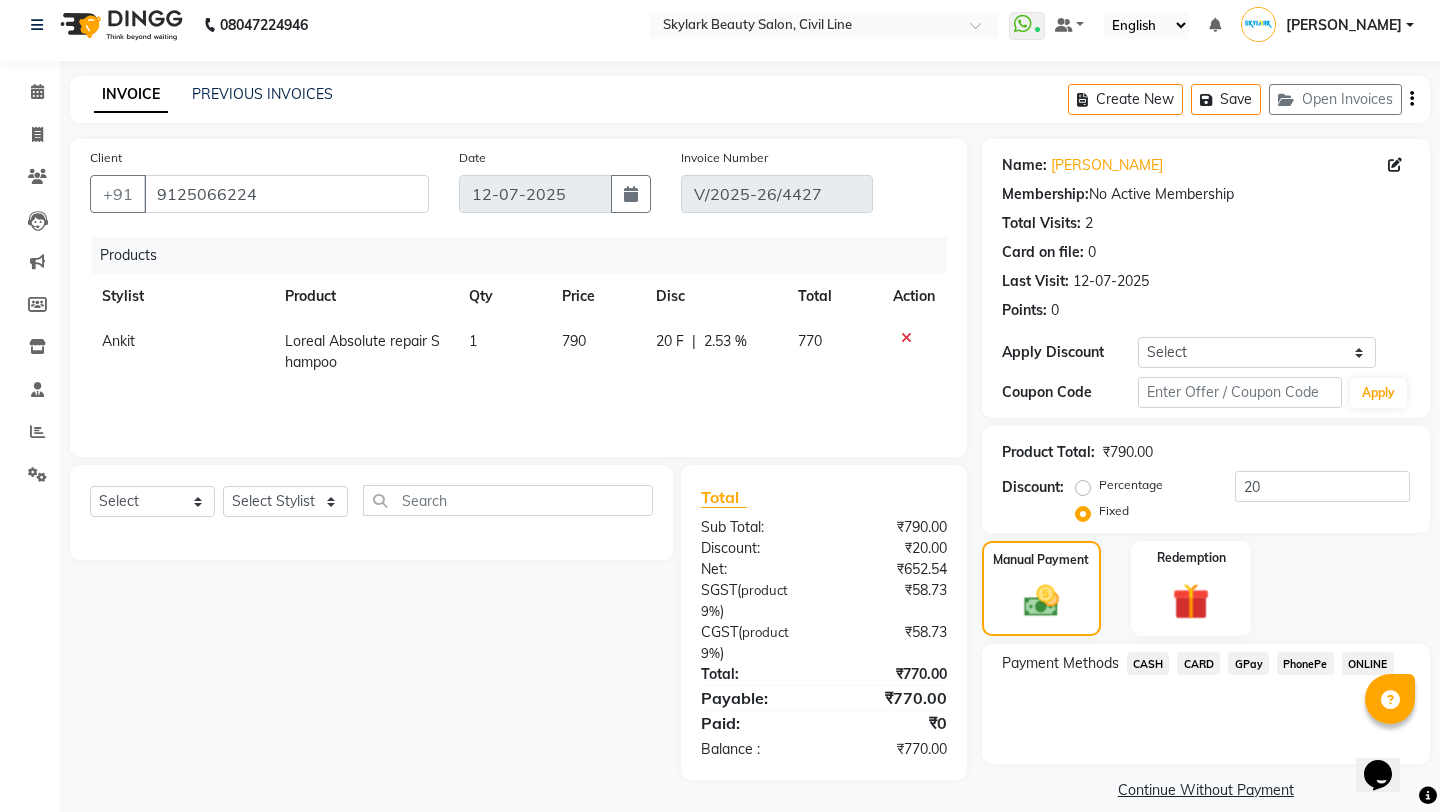 click on "GPay" 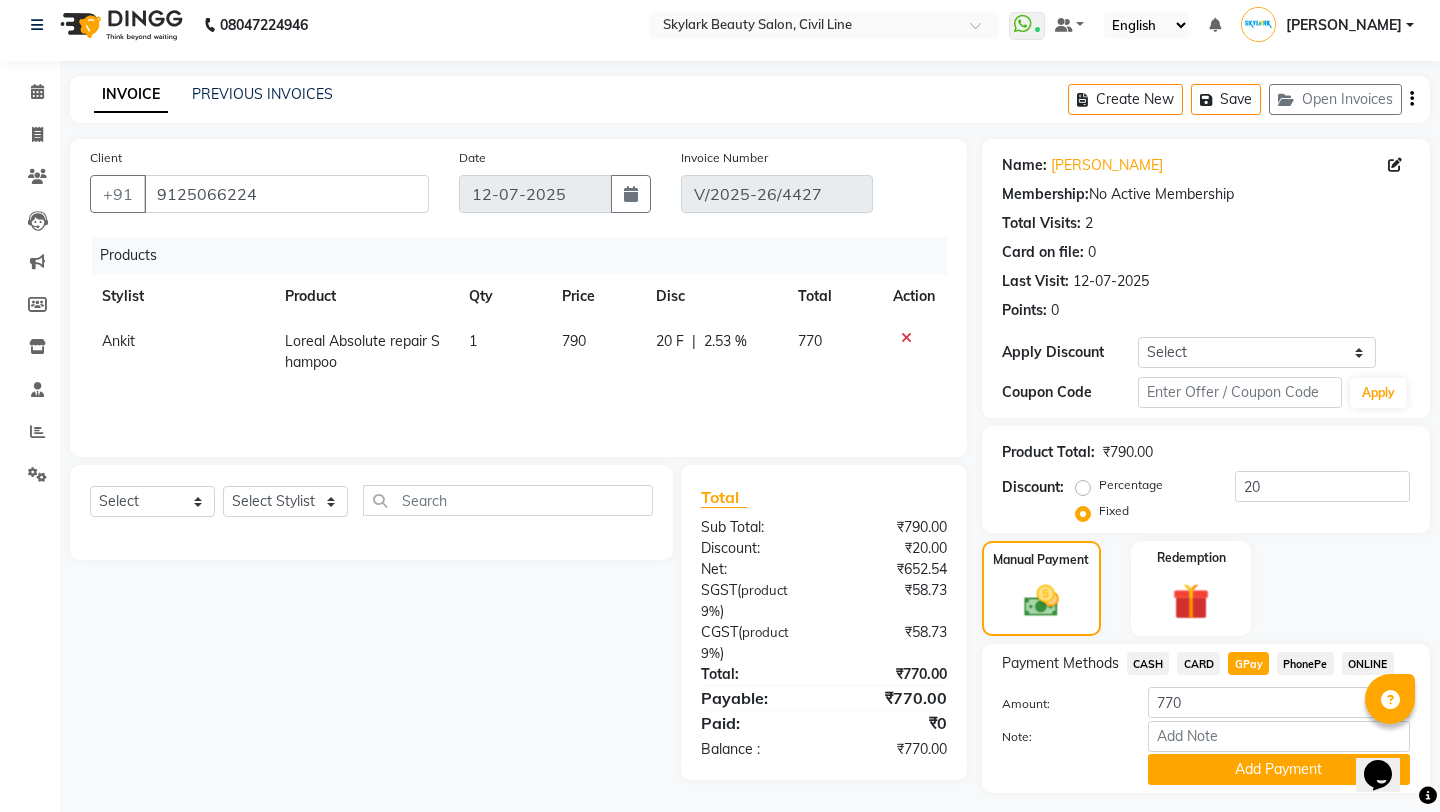 scroll, scrollTop: 40, scrollLeft: 0, axis: vertical 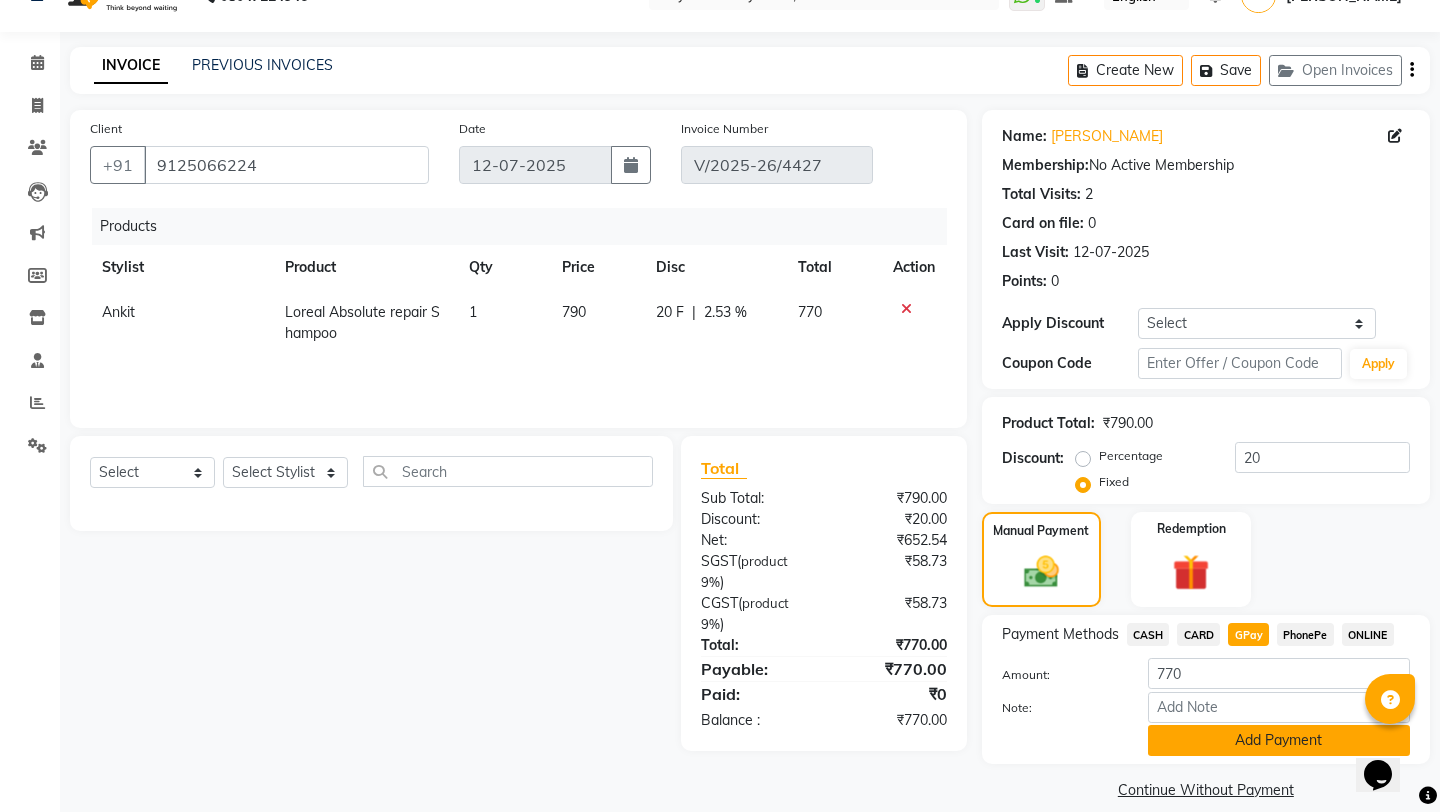 click on "Add Payment" 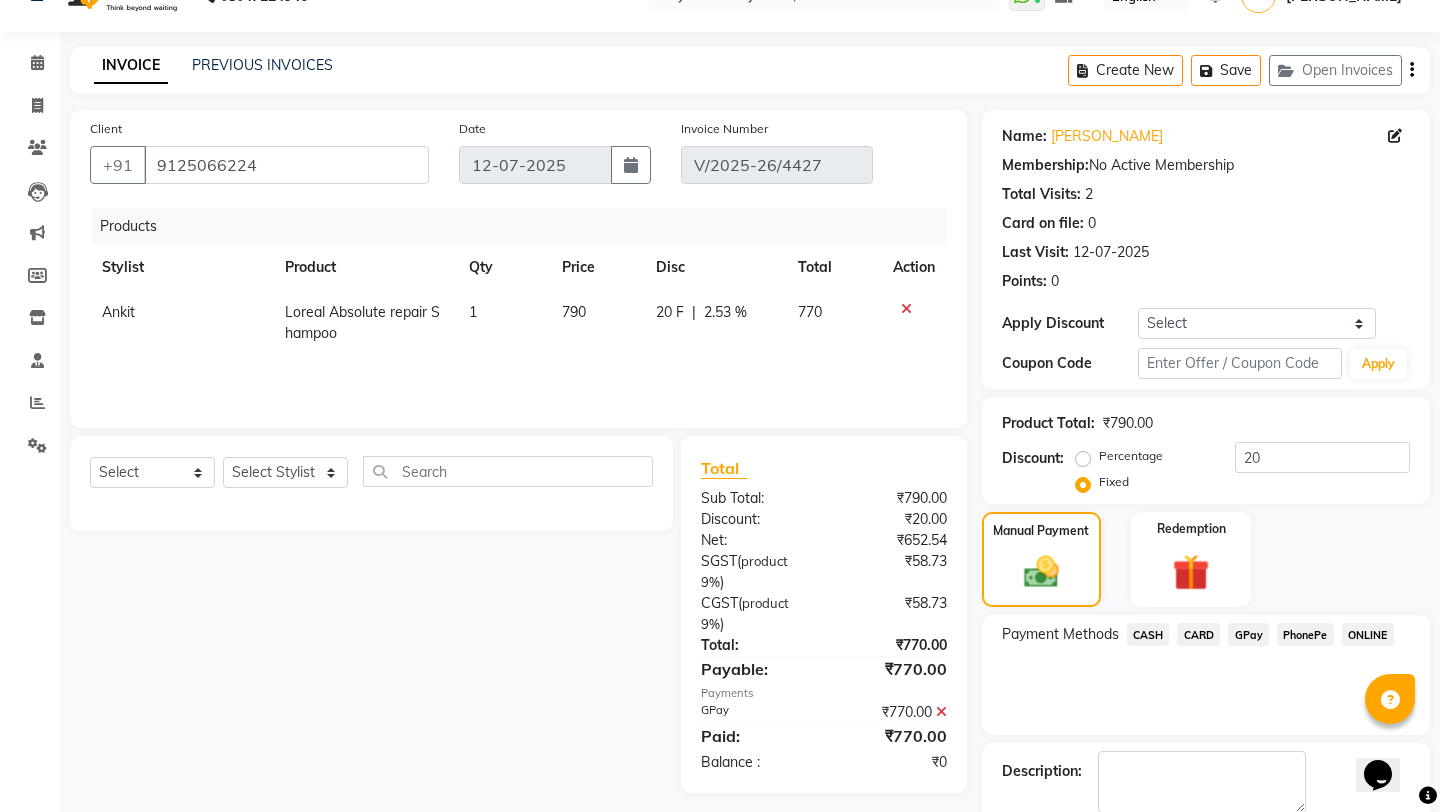 click on "Name: Chanda Raj Membership:  No Active Membership  Total Visits:  2 Card on file:  0 Last Visit:   12-07-2025 Points:   0  Apply Discount Select Coupon → Package 10 Coupon → Review 5  Coupon → Birthday Offer  Coupon Code Apply Product Total:  ₹790.00  Discount:  Percentage   Fixed  20 Manual Payment Redemption Payment Methods  CASH   CARD   GPay   PhonePe   ONLINE  Description:                   Cancel   Update Invoice" 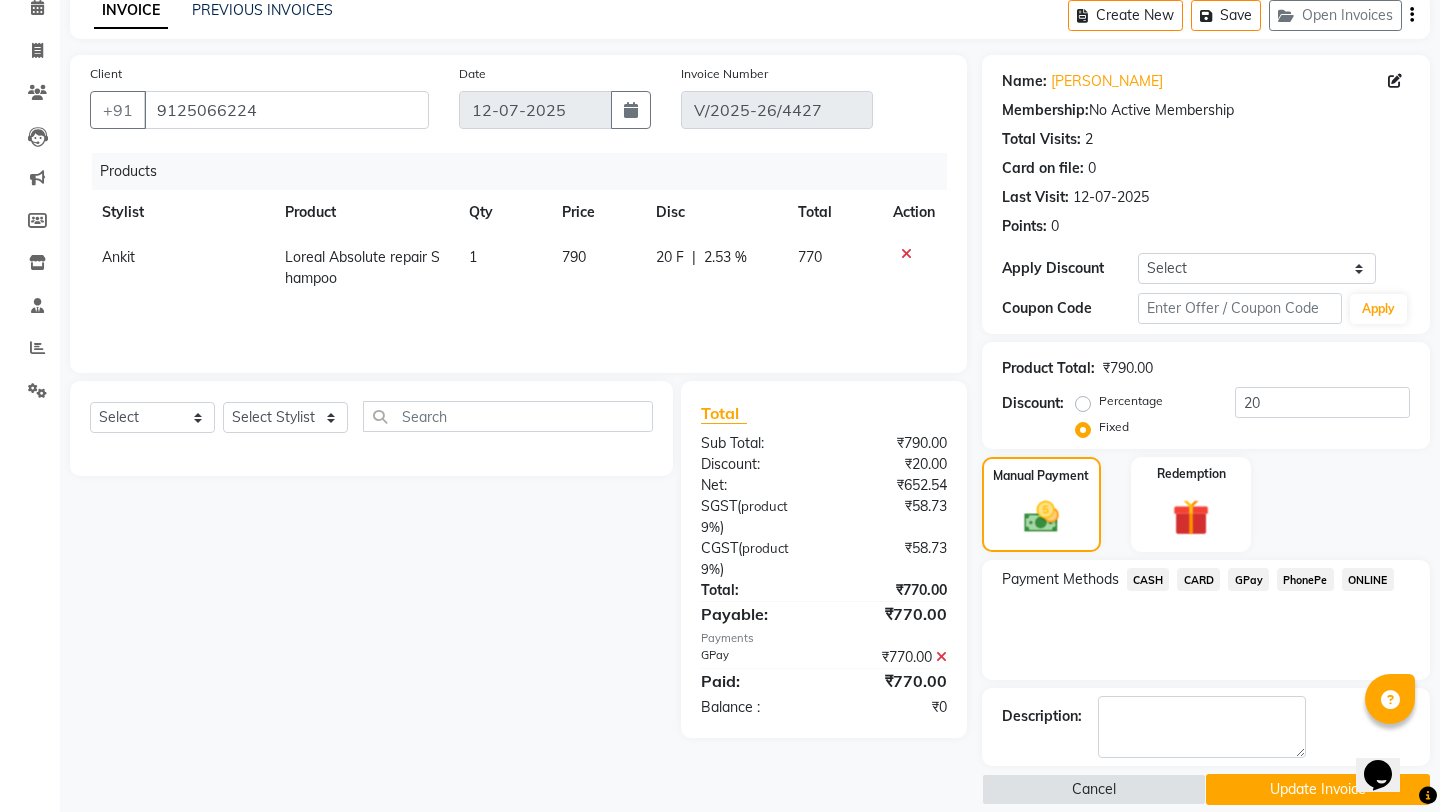 click on "Update Invoice" 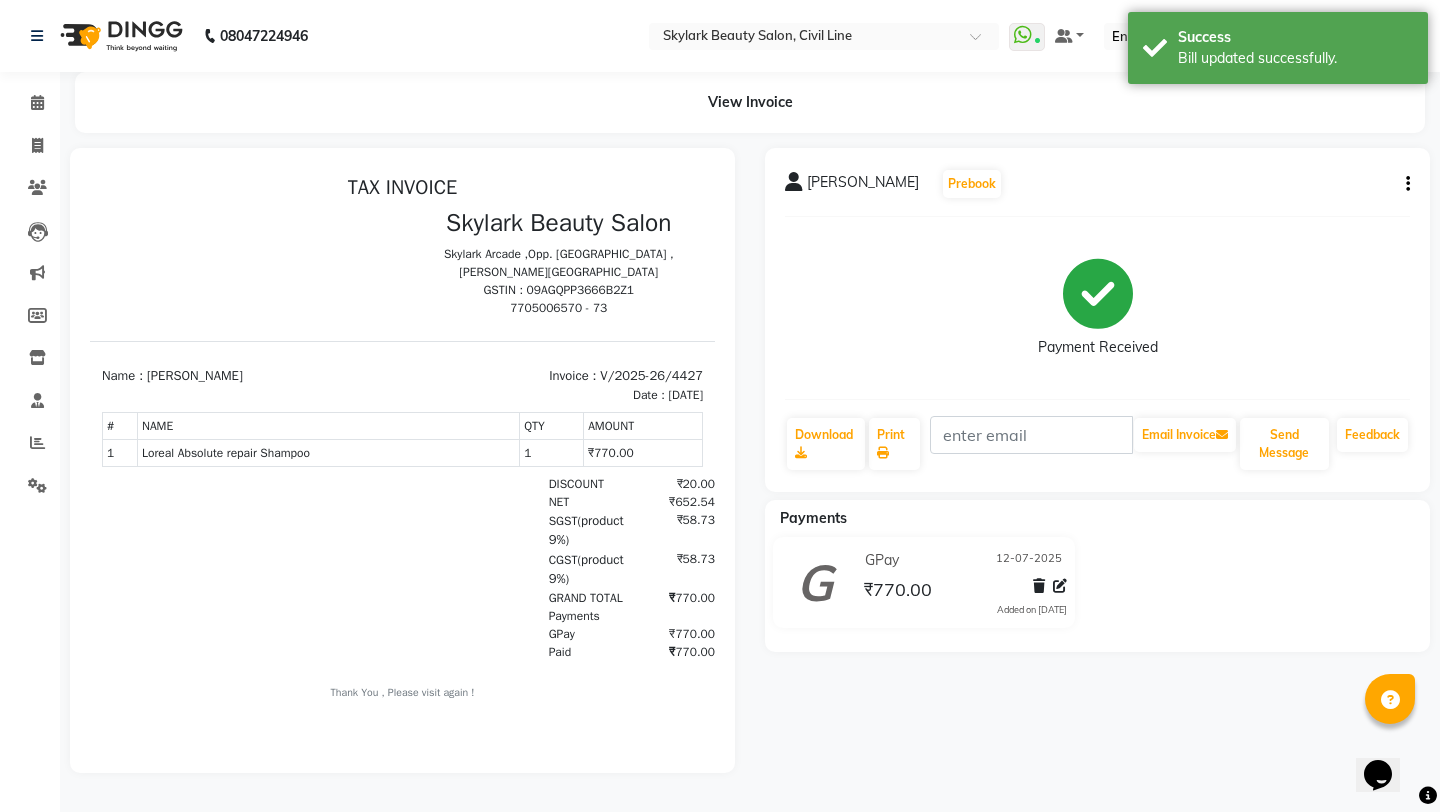 scroll, scrollTop: 0, scrollLeft: 0, axis: both 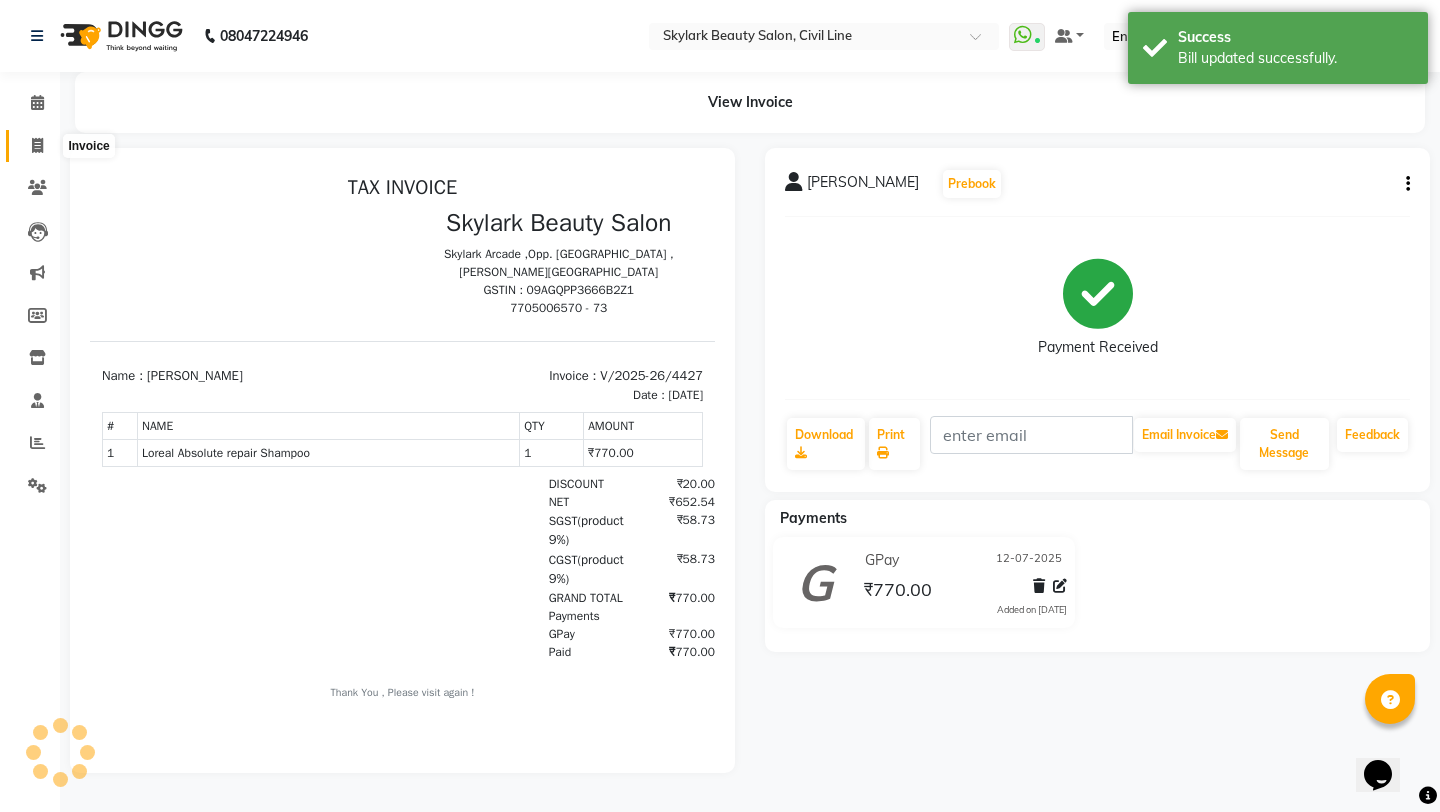 click 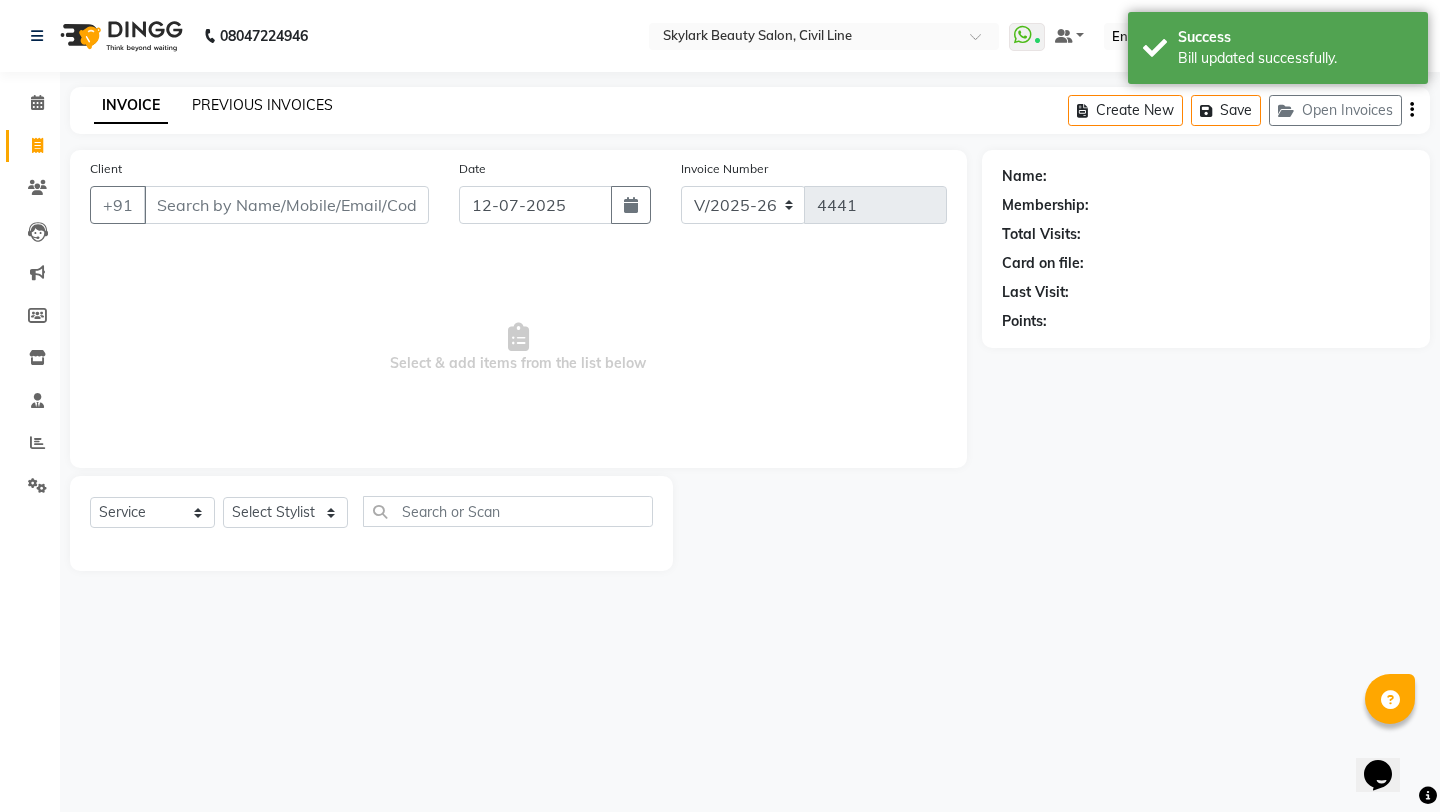 click on "PREVIOUS INVOICES" 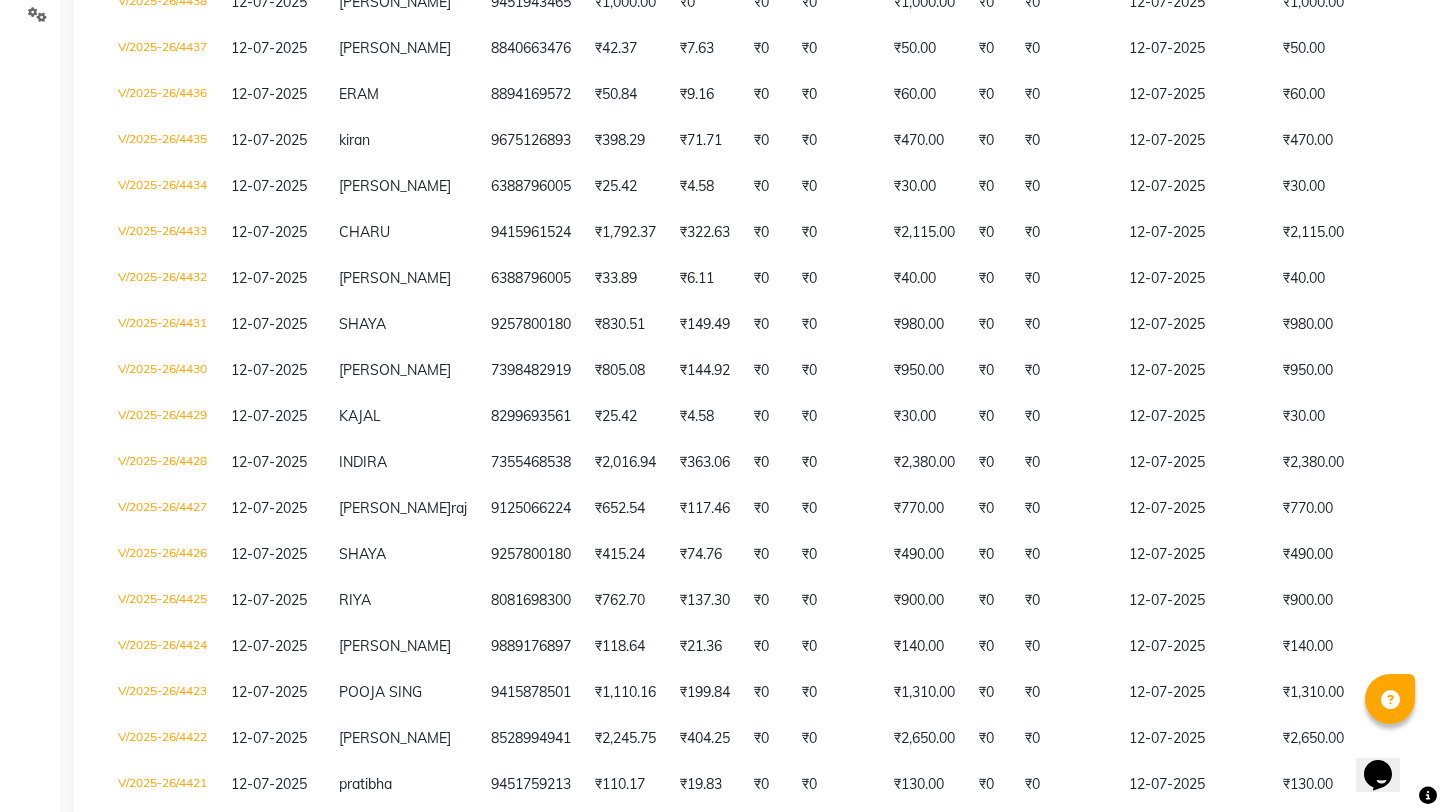 scroll, scrollTop: 457, scrollLeft: 0, axis: vertical 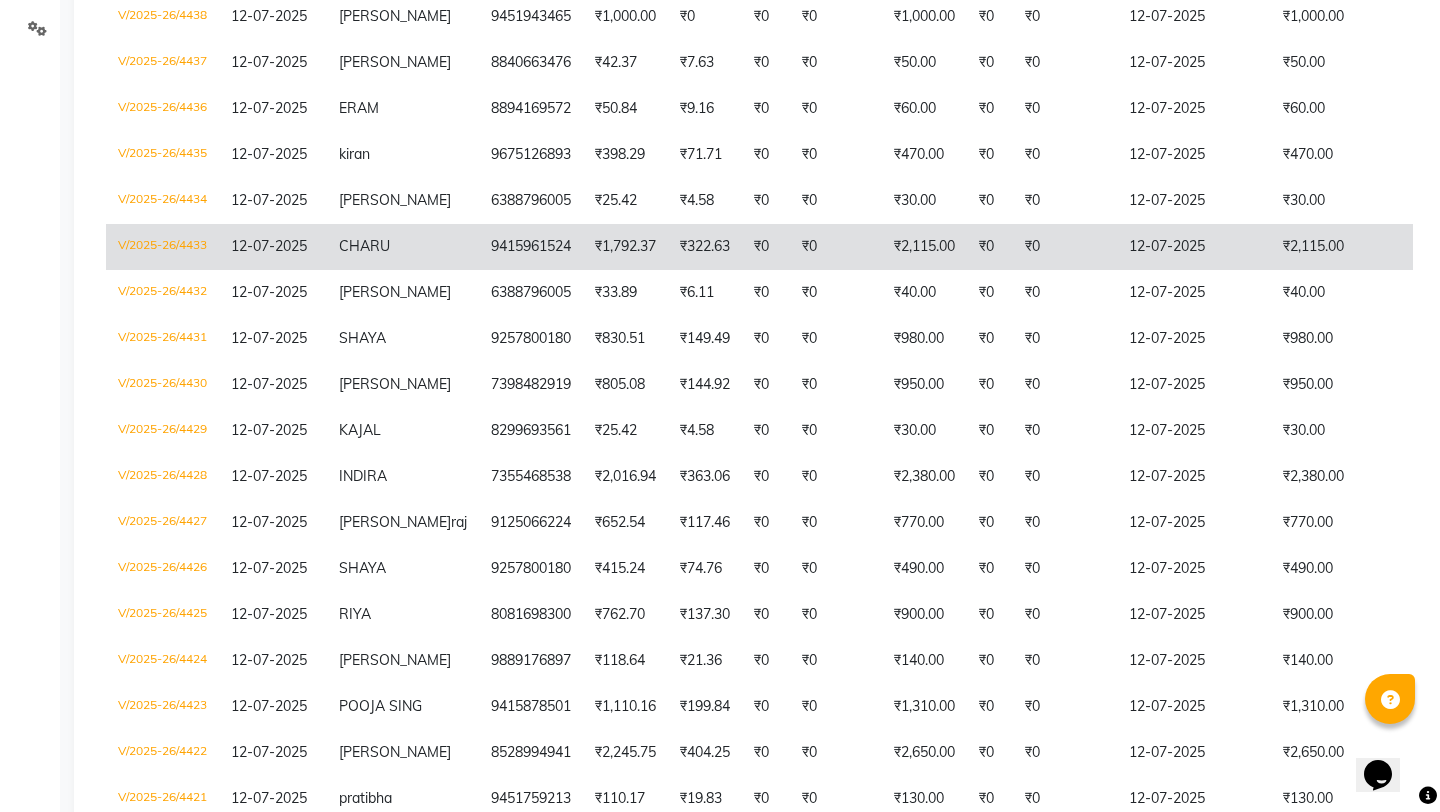 click on "₹1,792.37" 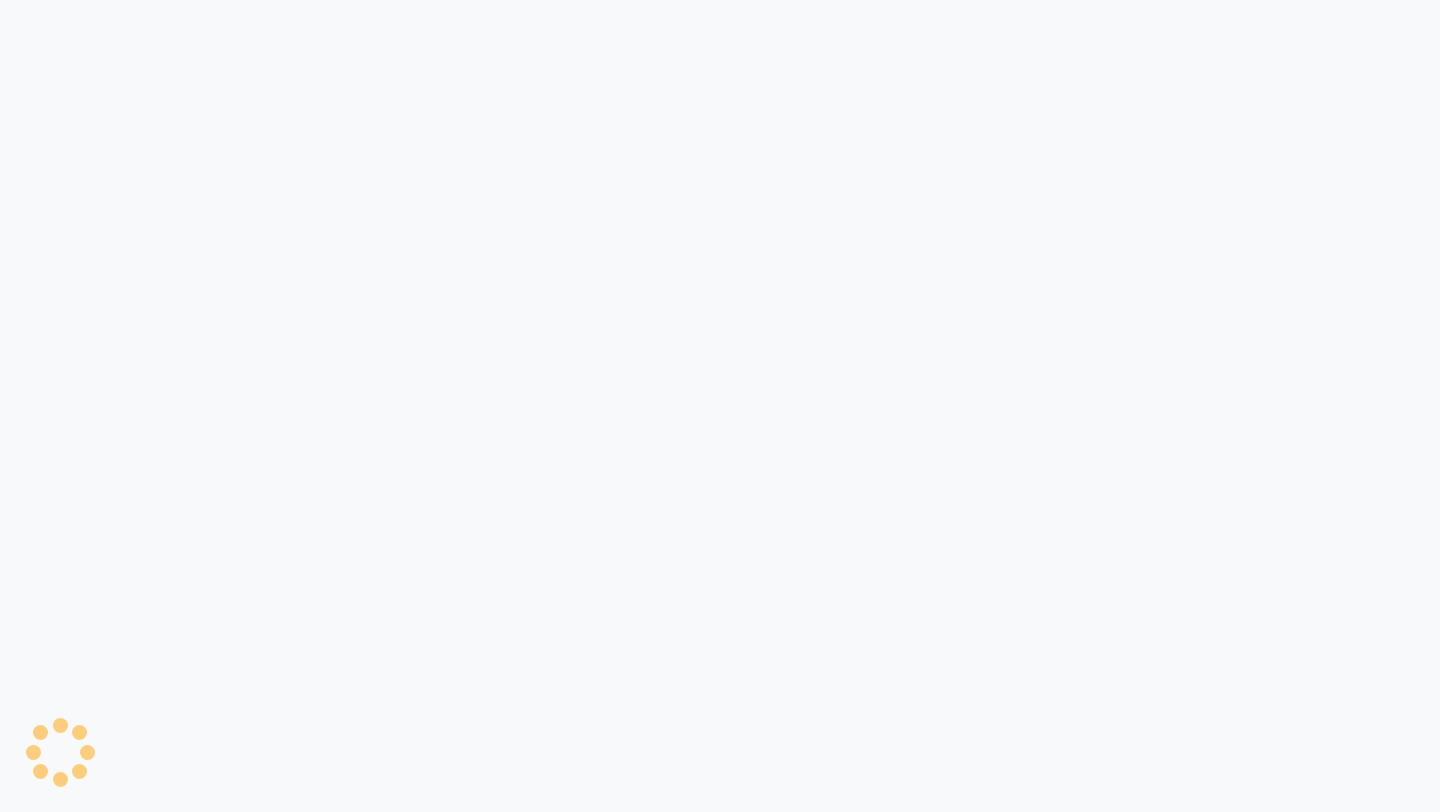 scroll, scrollTop: 0, scrollLeft: 0, axis: both 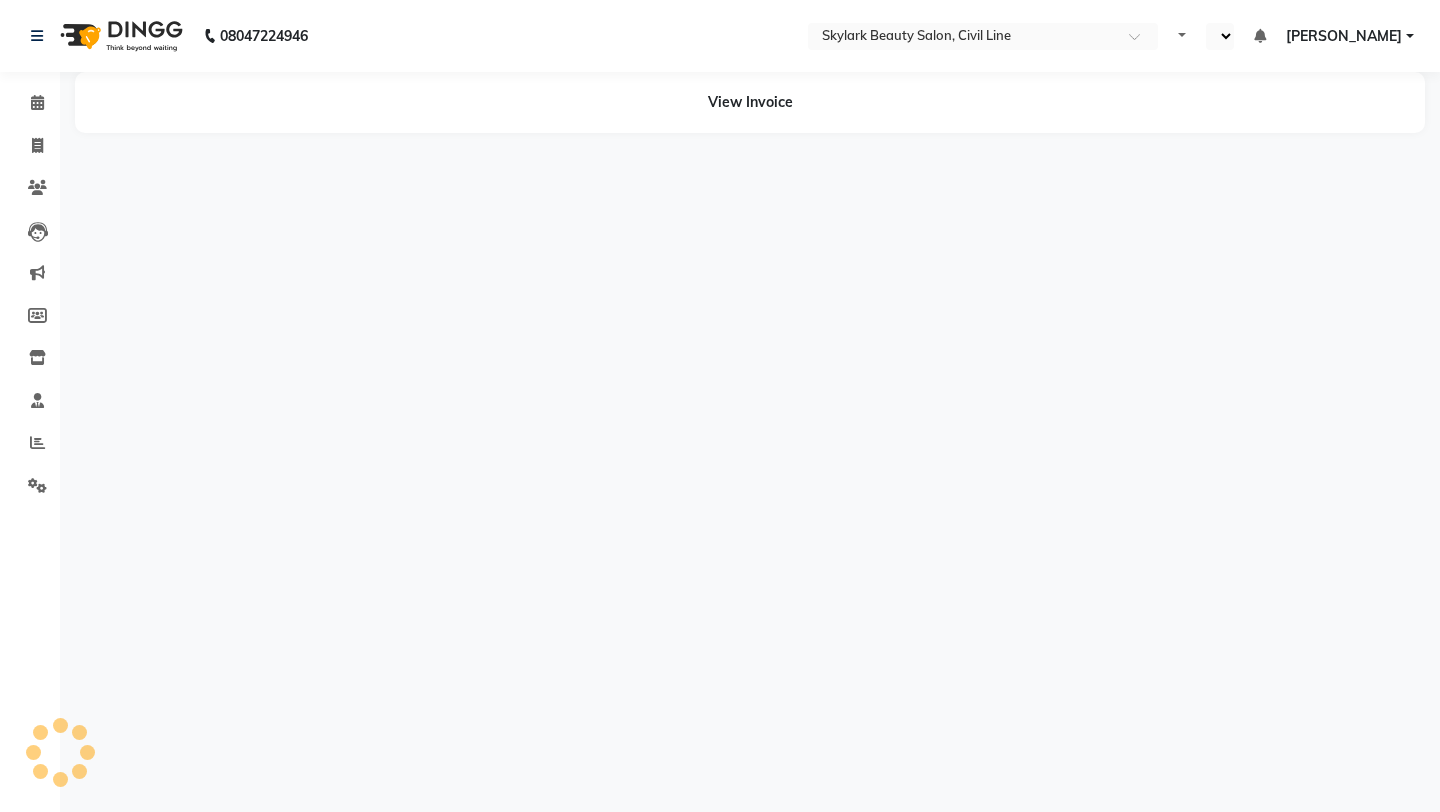 select on "en" 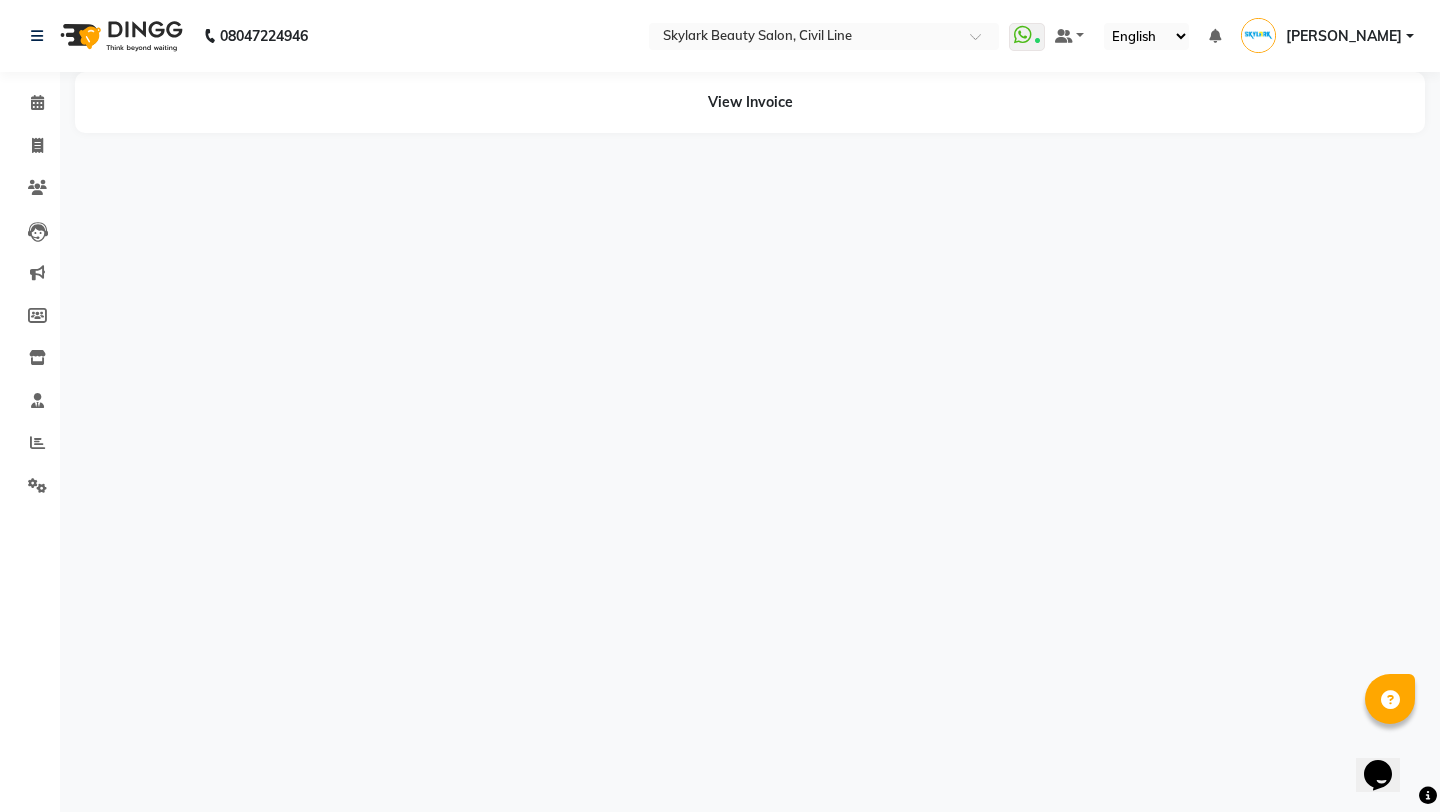 scroll, scrollTop: 0, scrollLeft: 0, axis: both 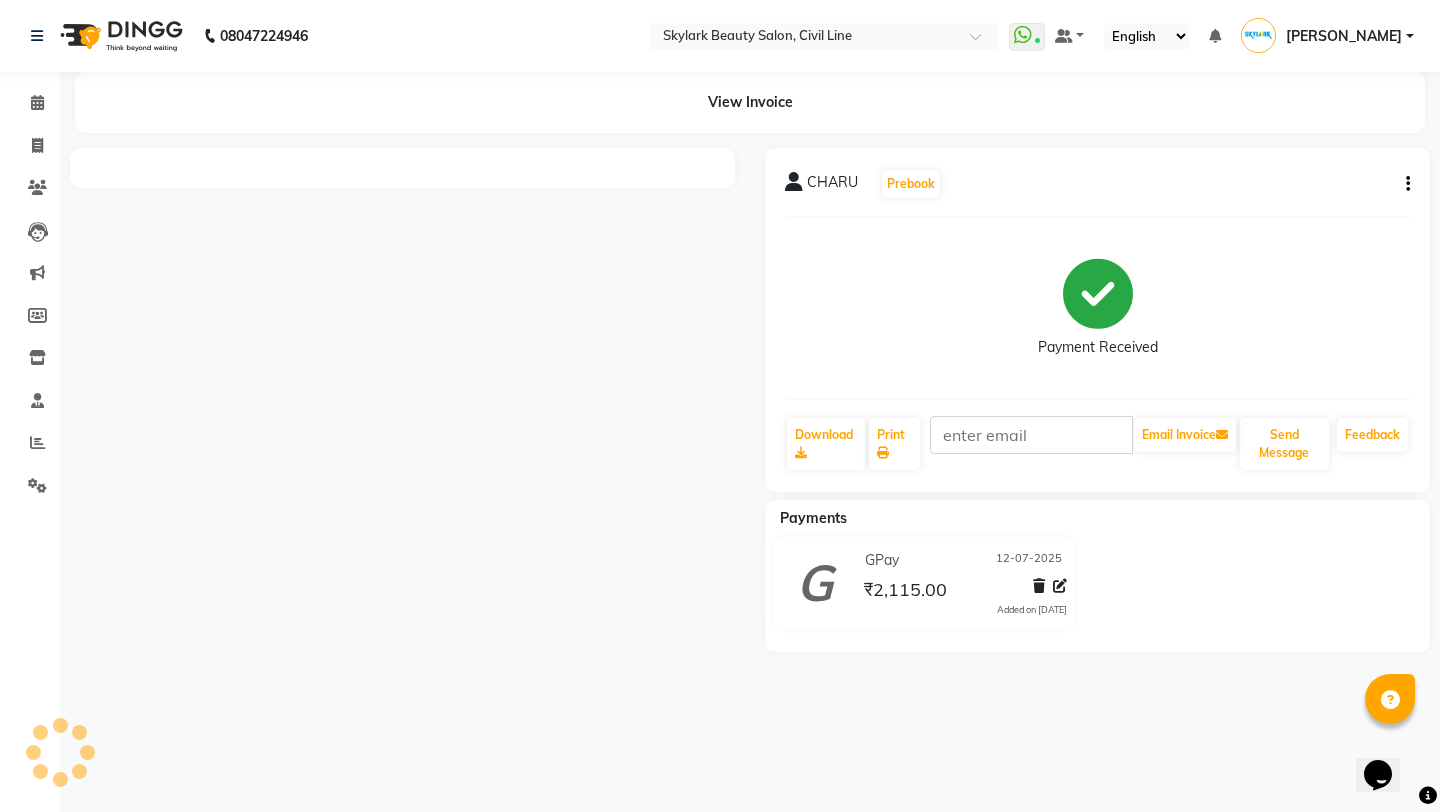 click 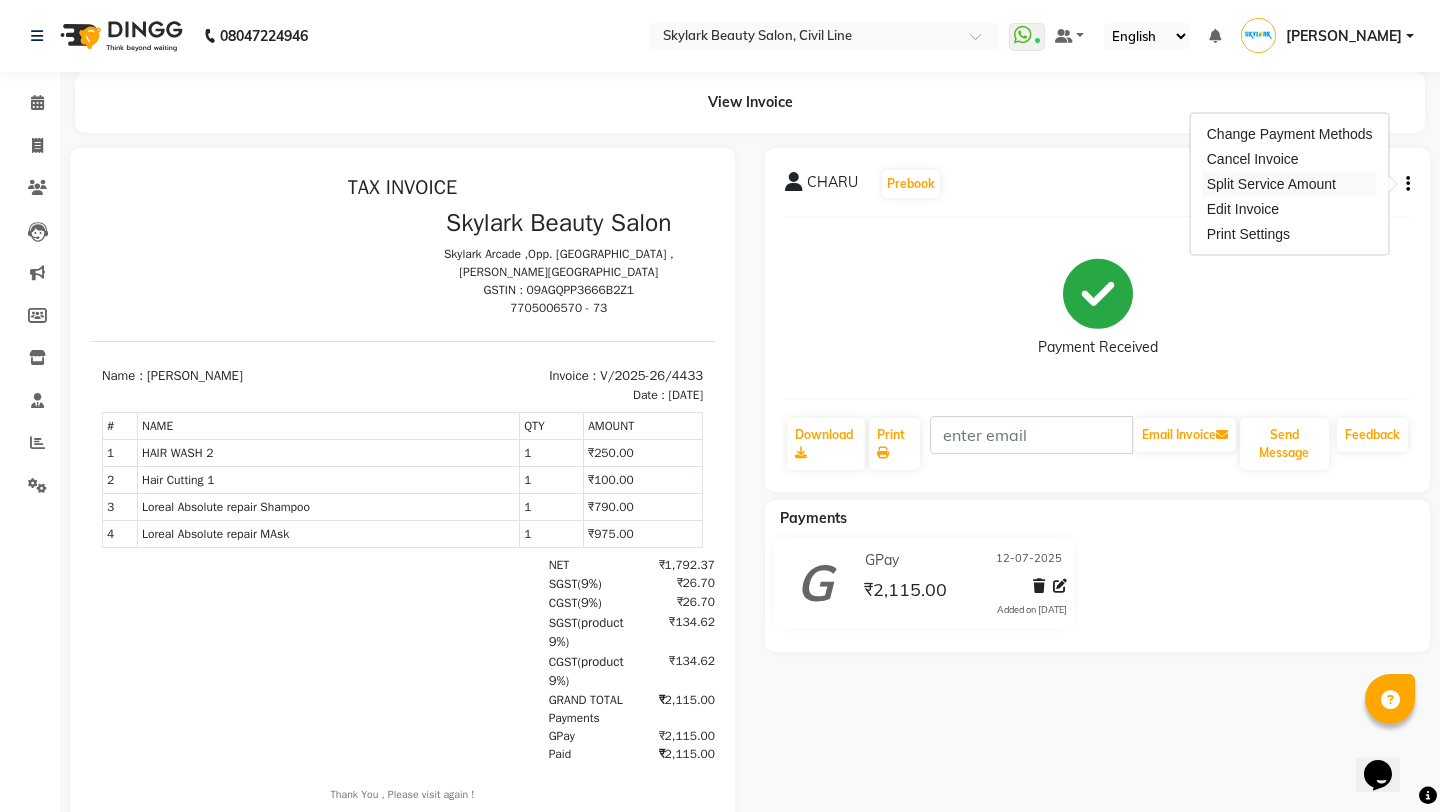 scroll, scrollTop: 0, scrollLeft: 0, axis: both 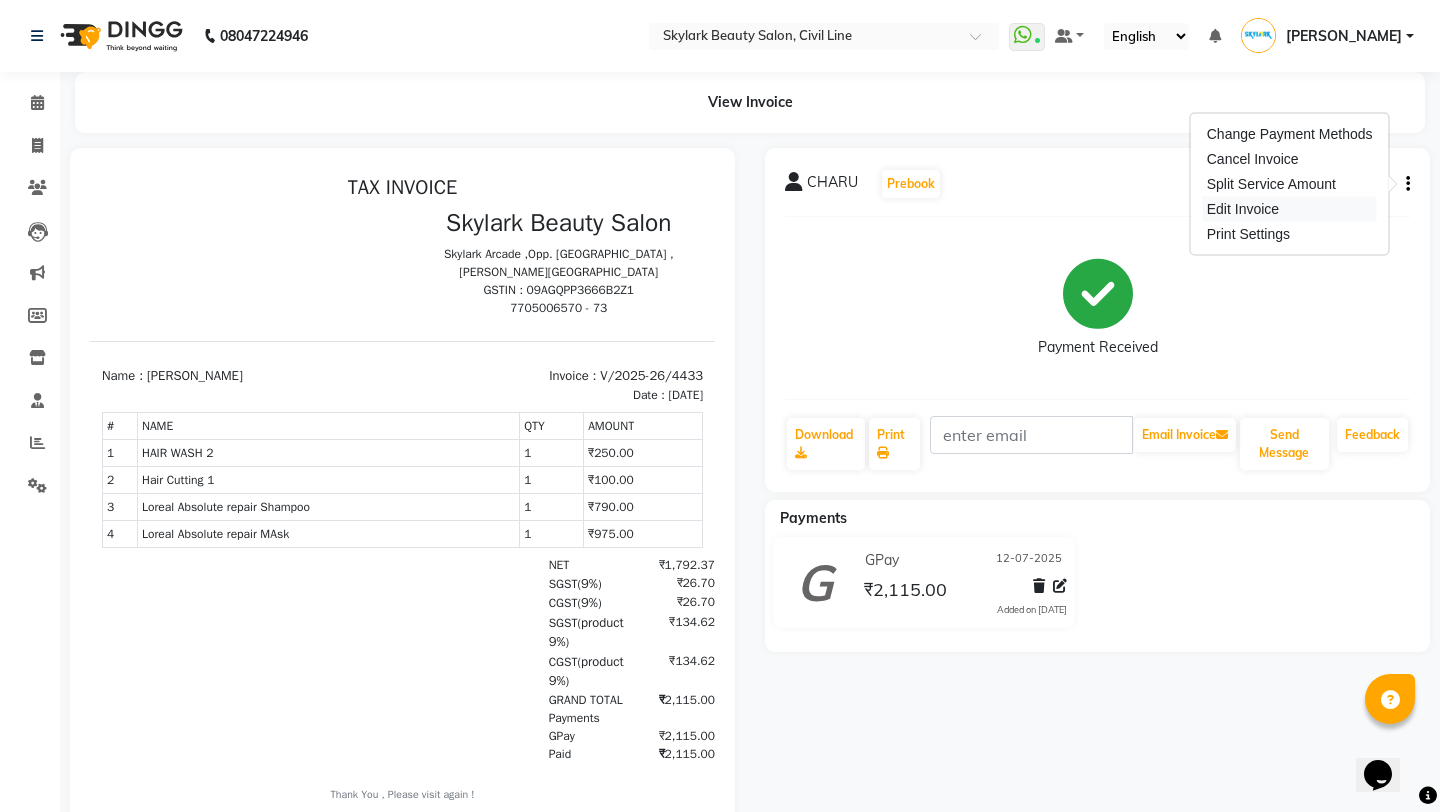 click on "Edit Invoice" at bounding box center [1290, 209] 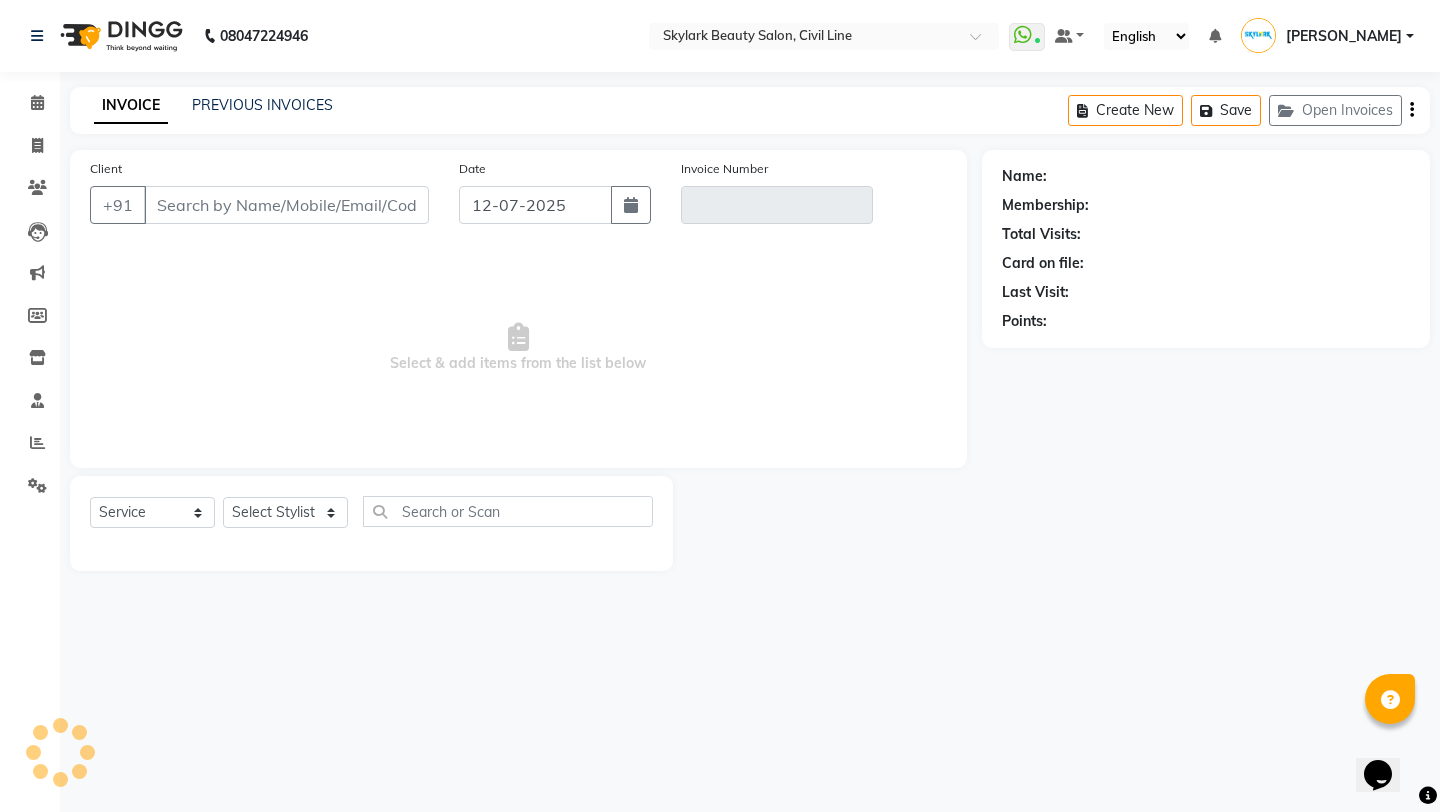 type on "9415961524" 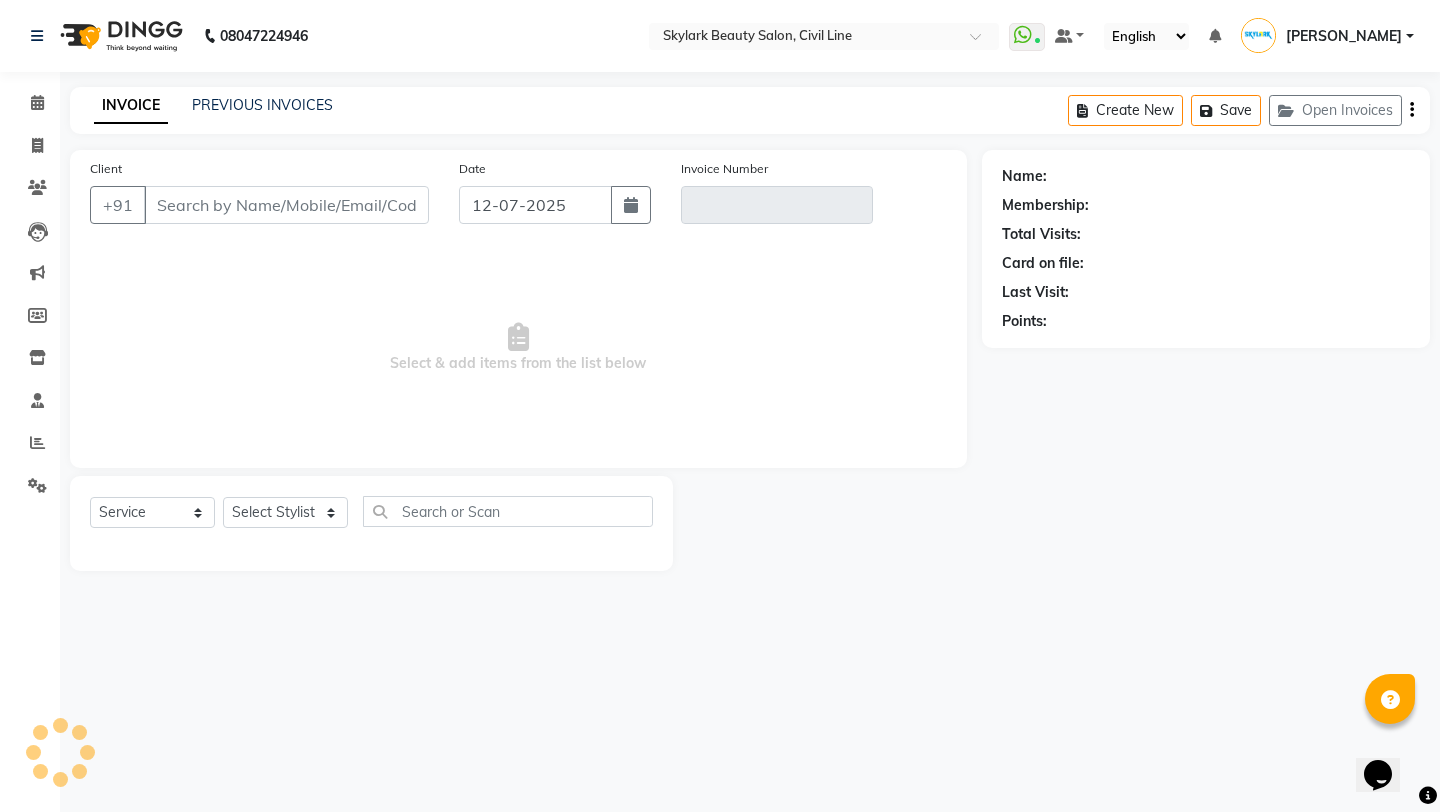 type on "V/2025-26/4433" 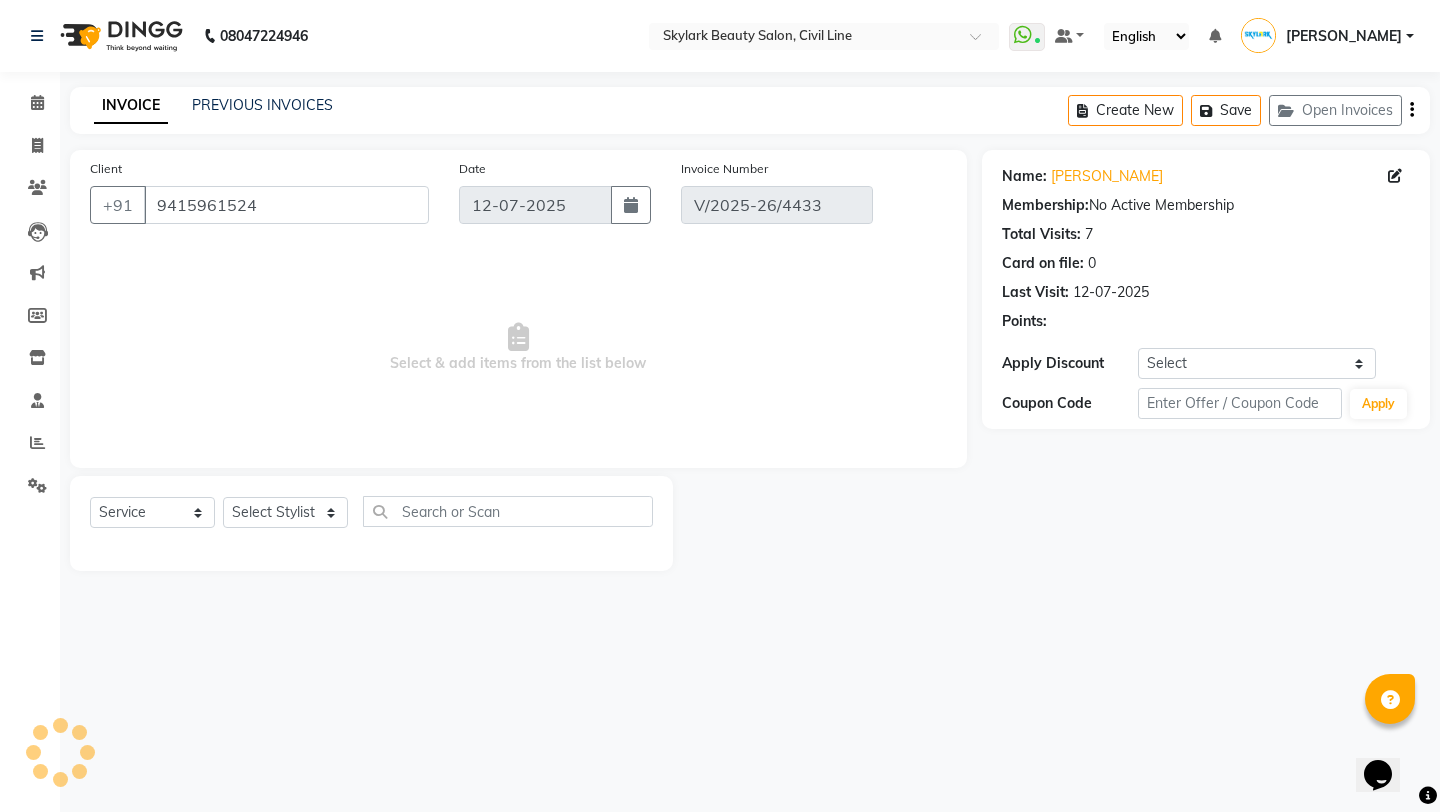 select on "select" 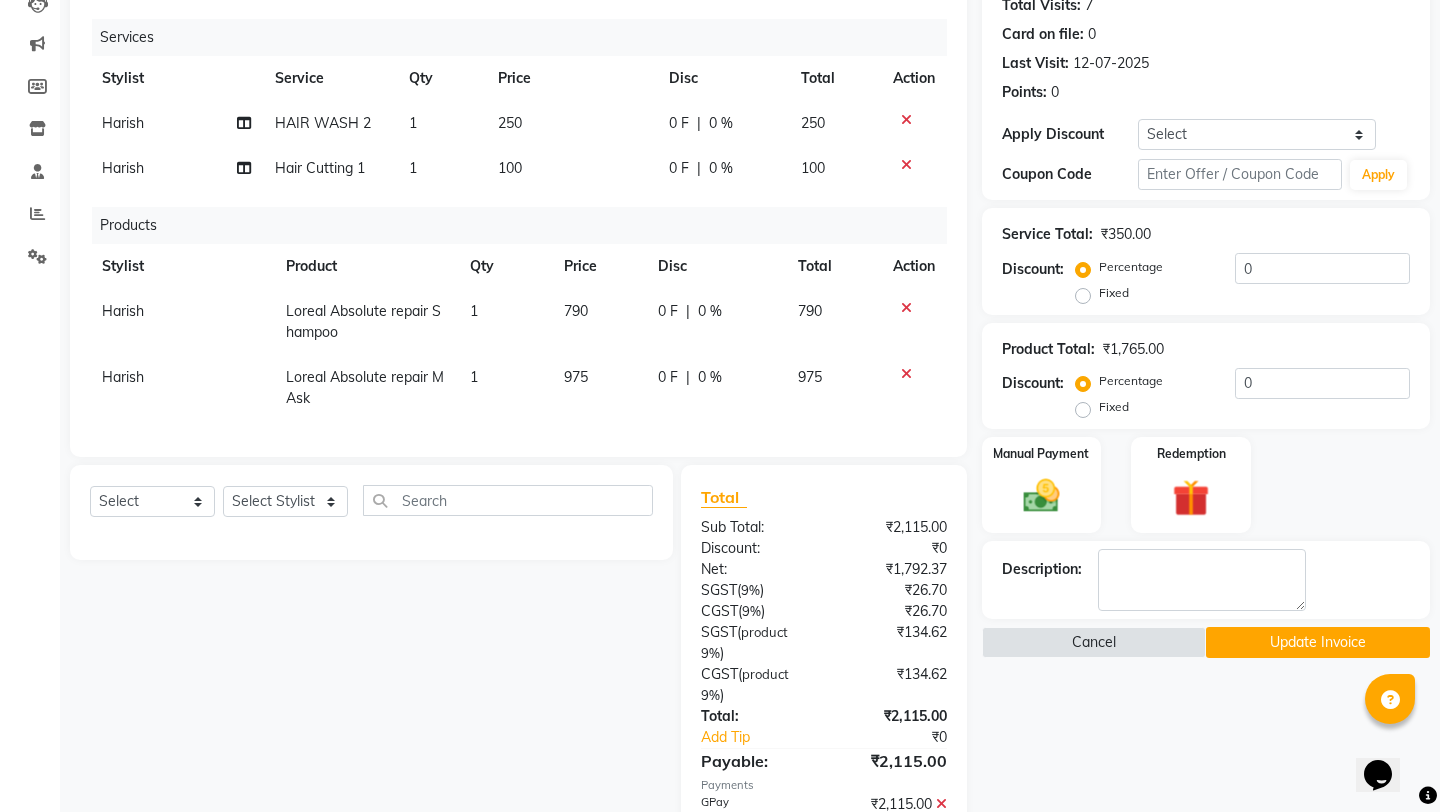 scroll, scrollTop: 332, scrollLeft: 0, axis: vertical 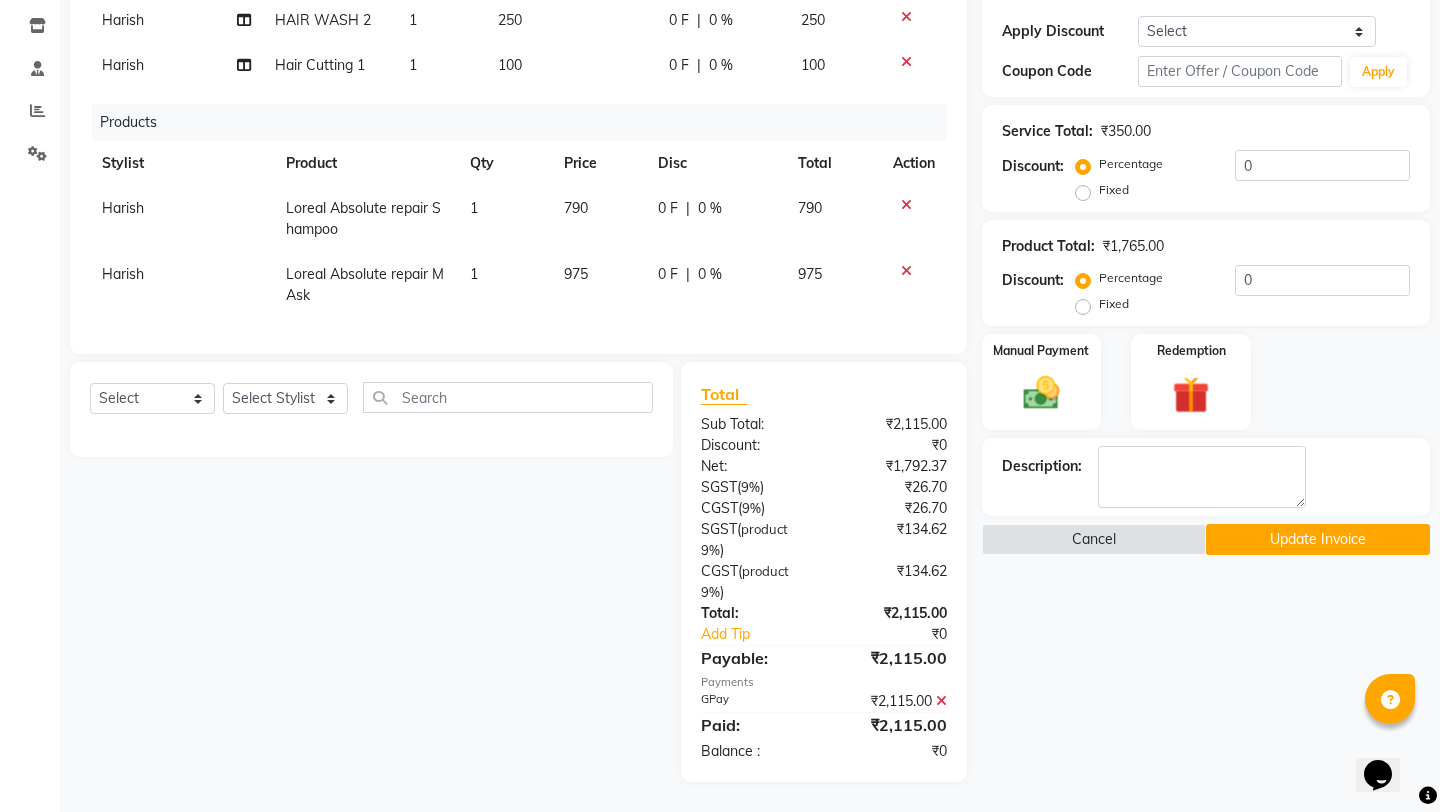 click on "Fixed" 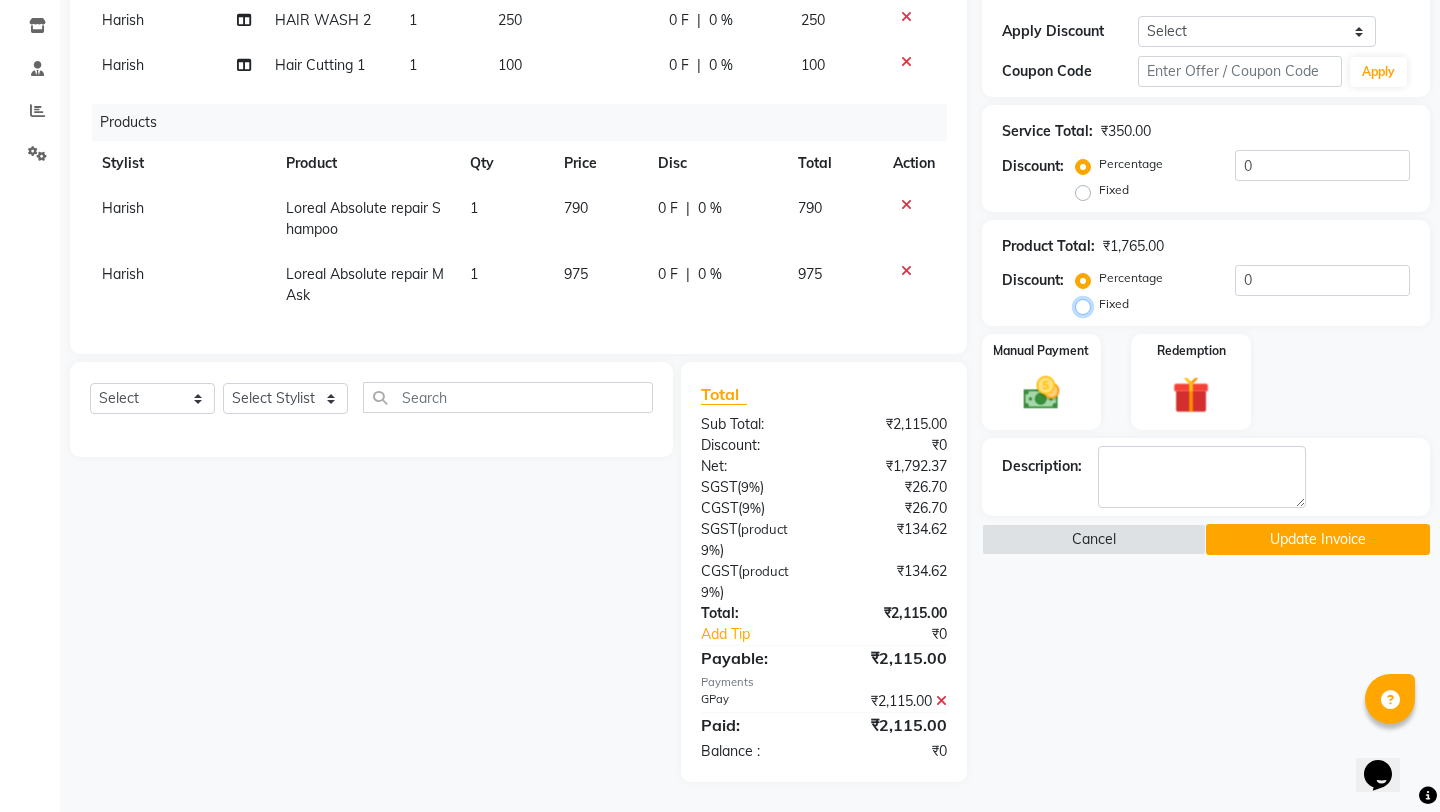 click on "Fixed" at bounding box center [1087, 304] 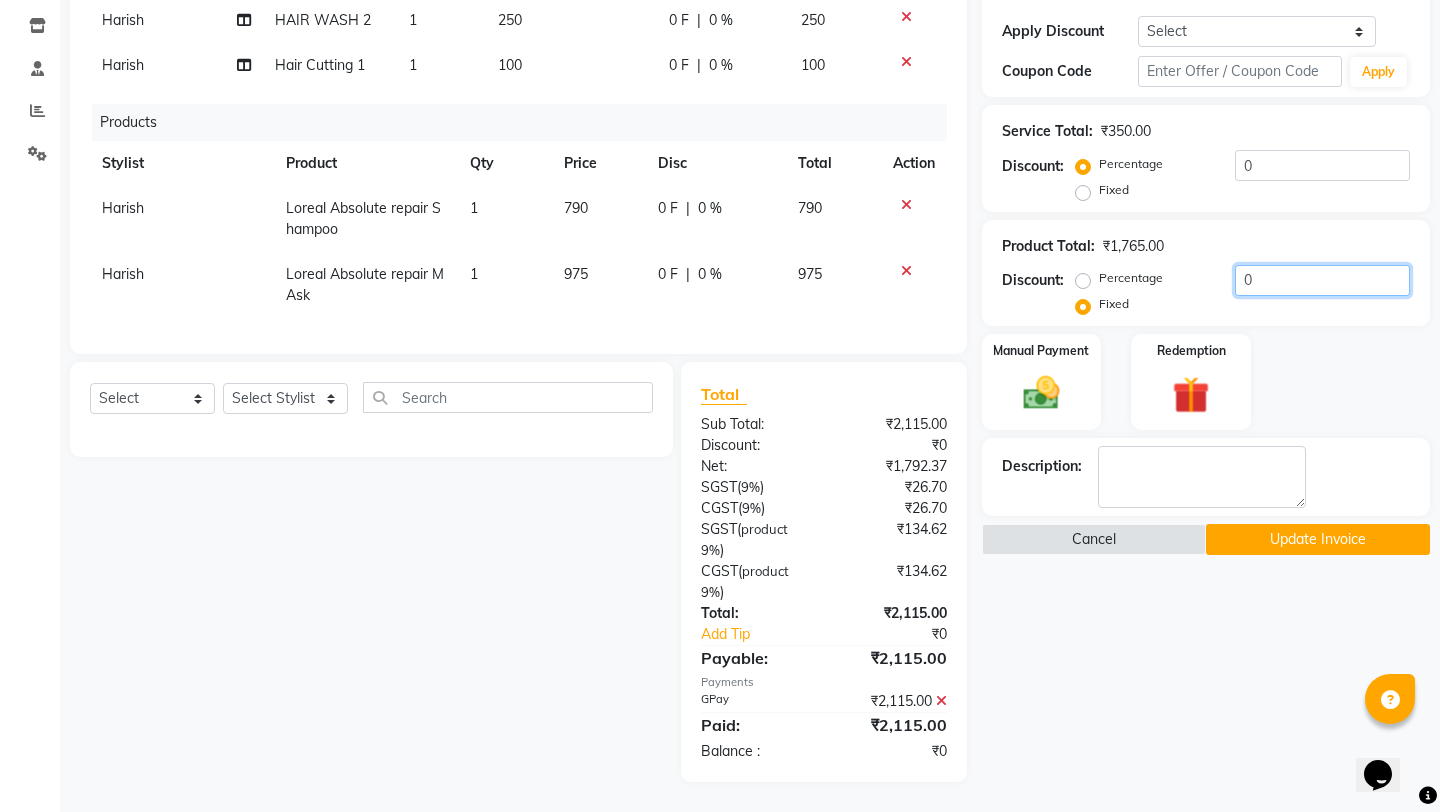 drag, startPoint x: 1268, startPoint y: 261, endPoint x: 1229, endPoint y: 259, distance: 39.051247 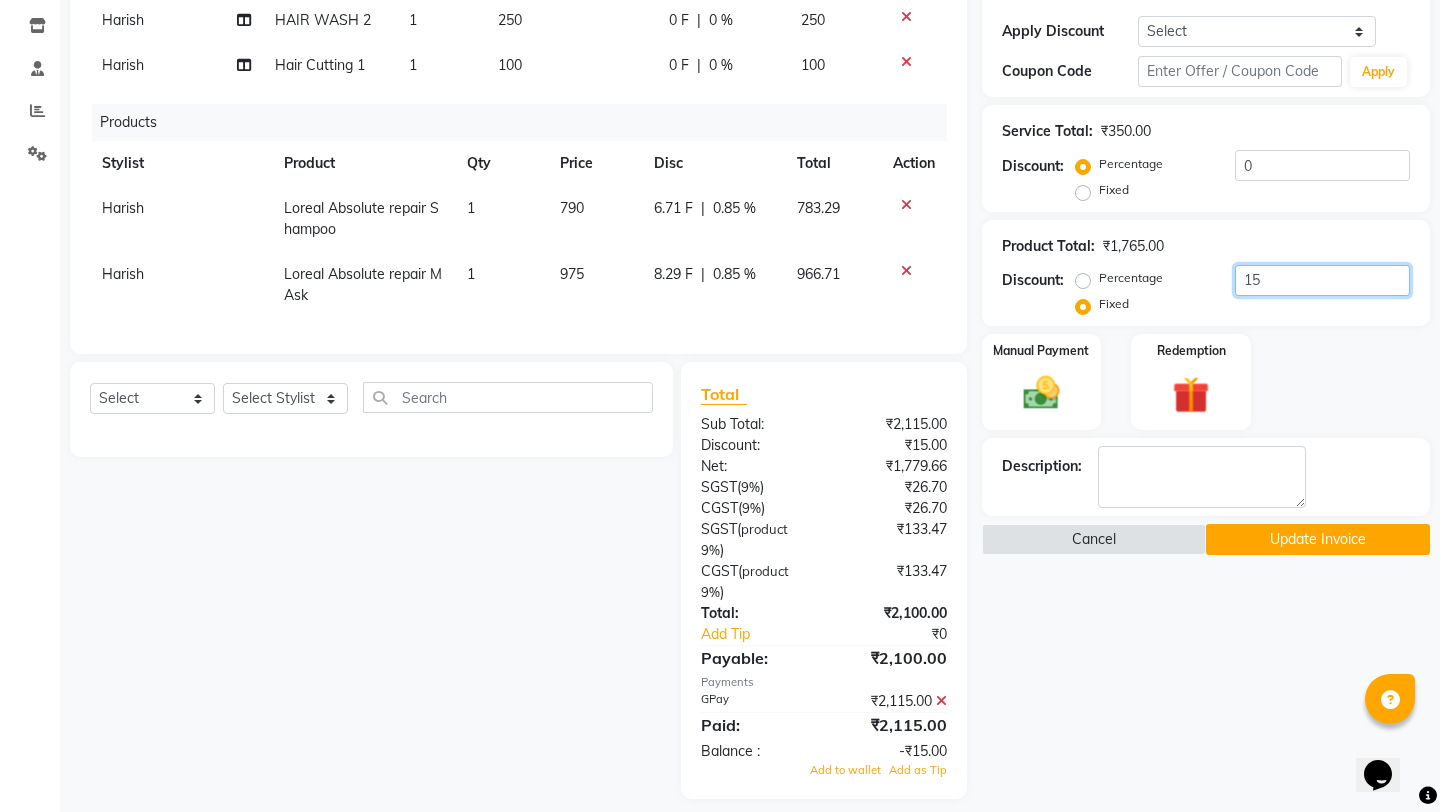 type on "15" 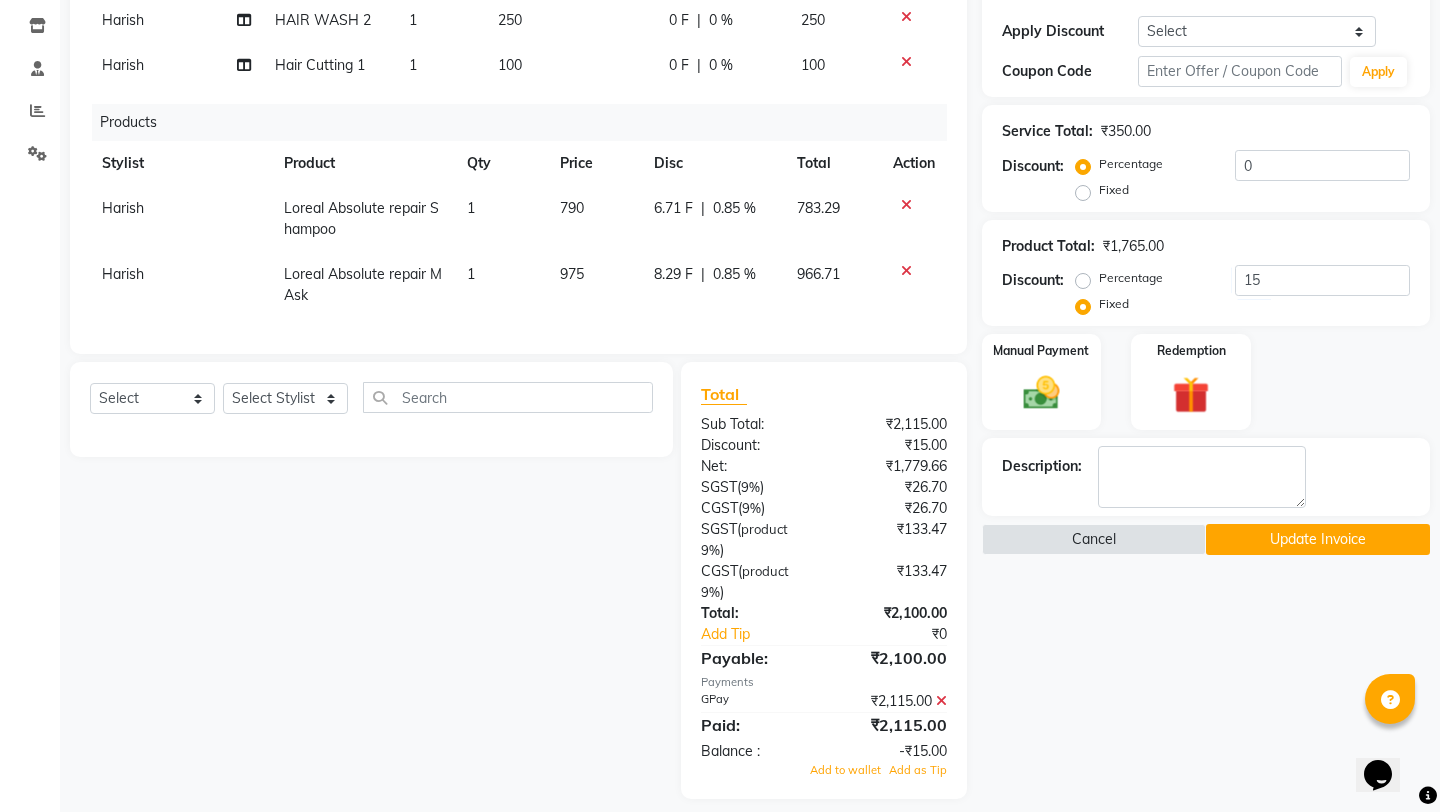click on "Name: Charu  Membership:  No Active Membership  Total Visits:  7 Card on file:  0 Last Visit:   12-07-2025 Points:   0  Apply Discount Select Coupon → Package 10 Coupon → Review 5  Coupon → Birthday Offer  Coupon Code Apply Service Total:  ₹350.00  Discount:  Percentage   Fixed  0 Product Total:  ₹1,765.00  Discount:  Percentage   Fixed  15 Manual Payment Redemption Description:                   Cancel   Update Invoice" 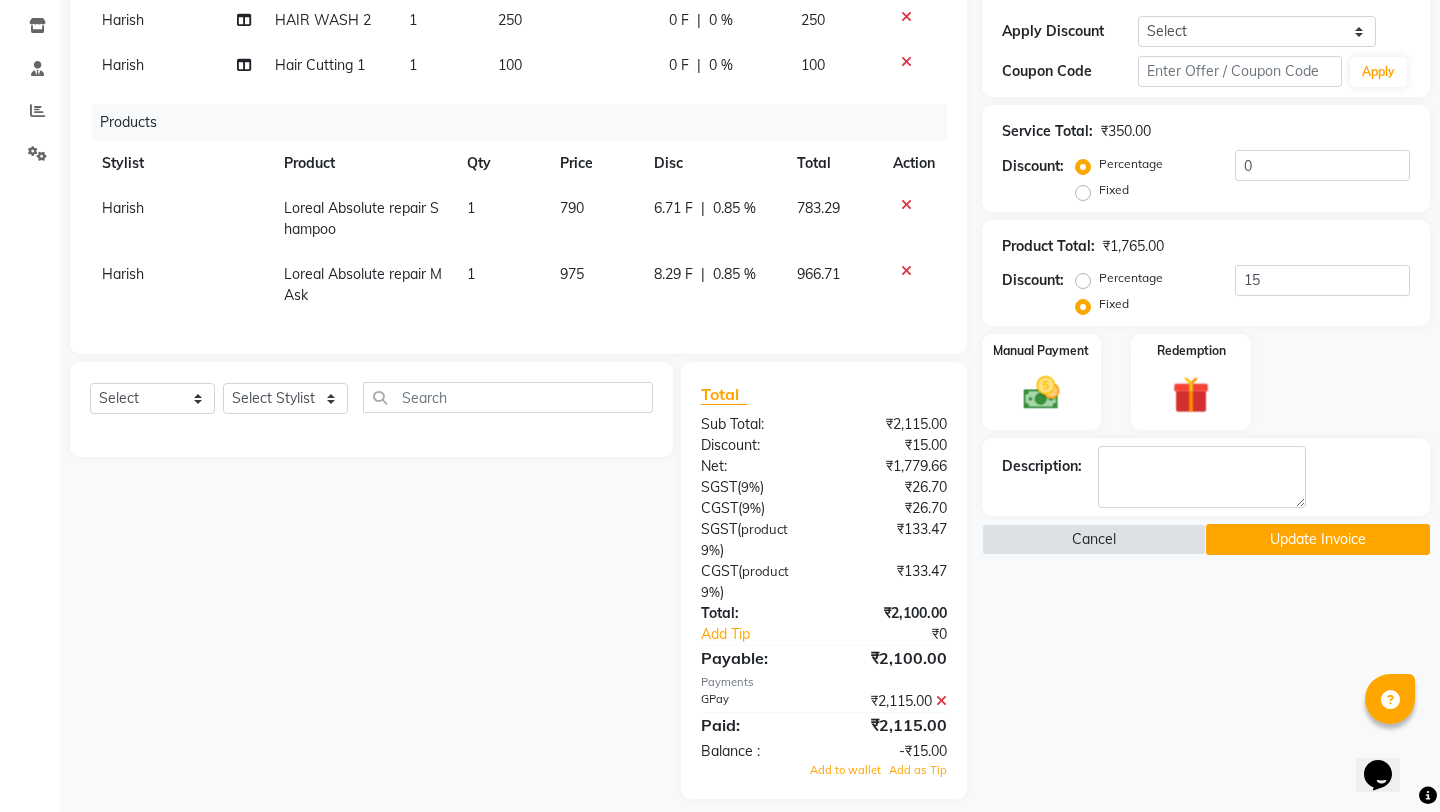 click 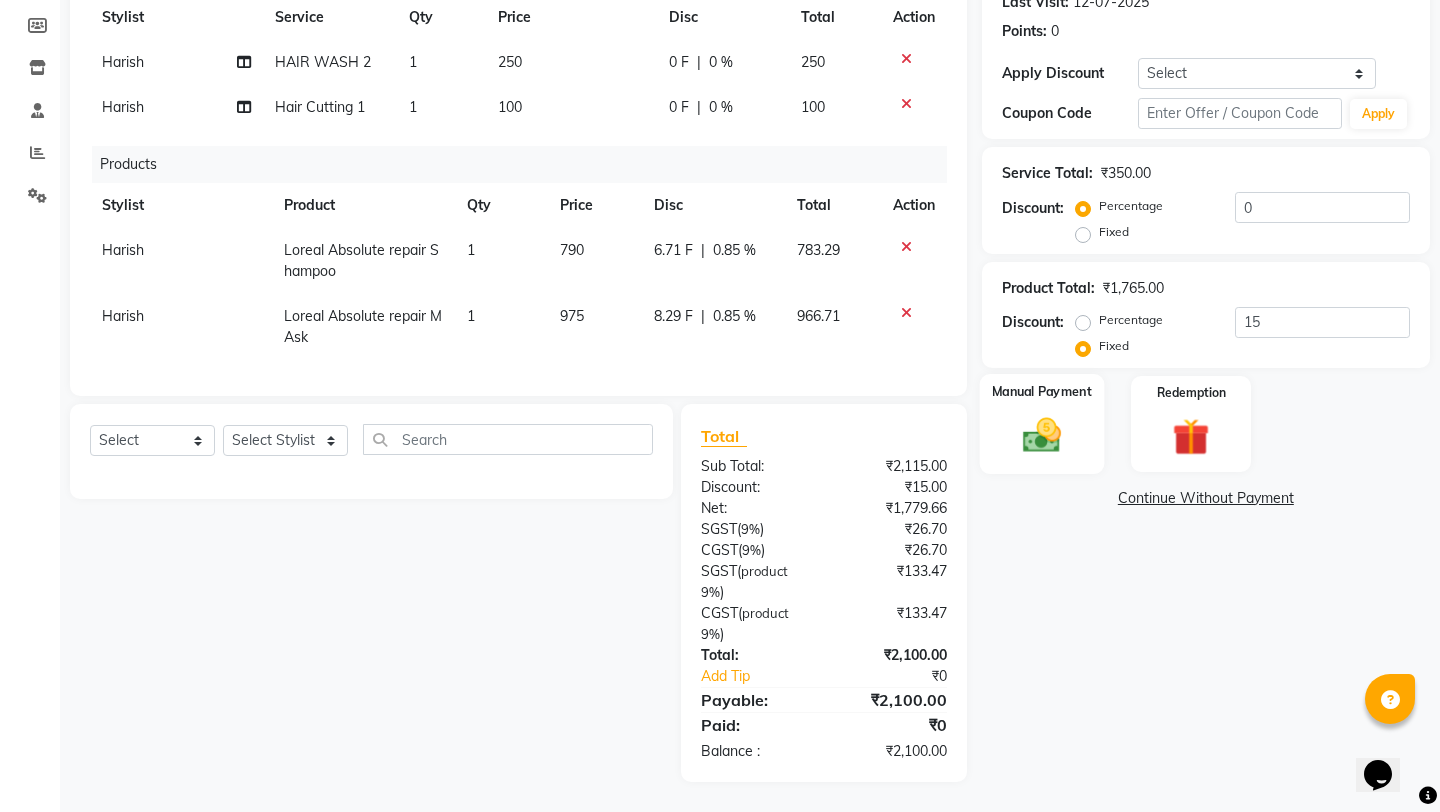 click 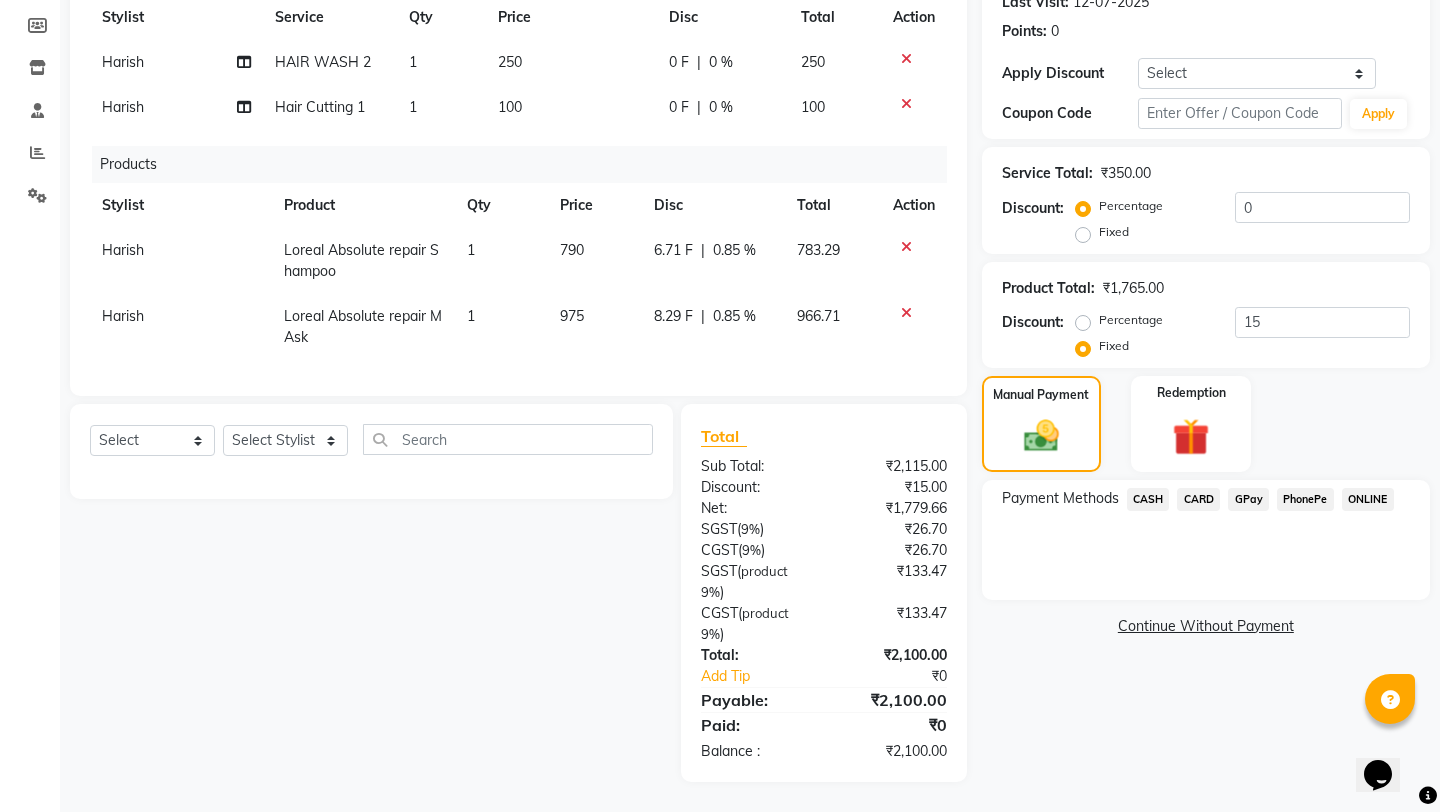 click on "GPay" 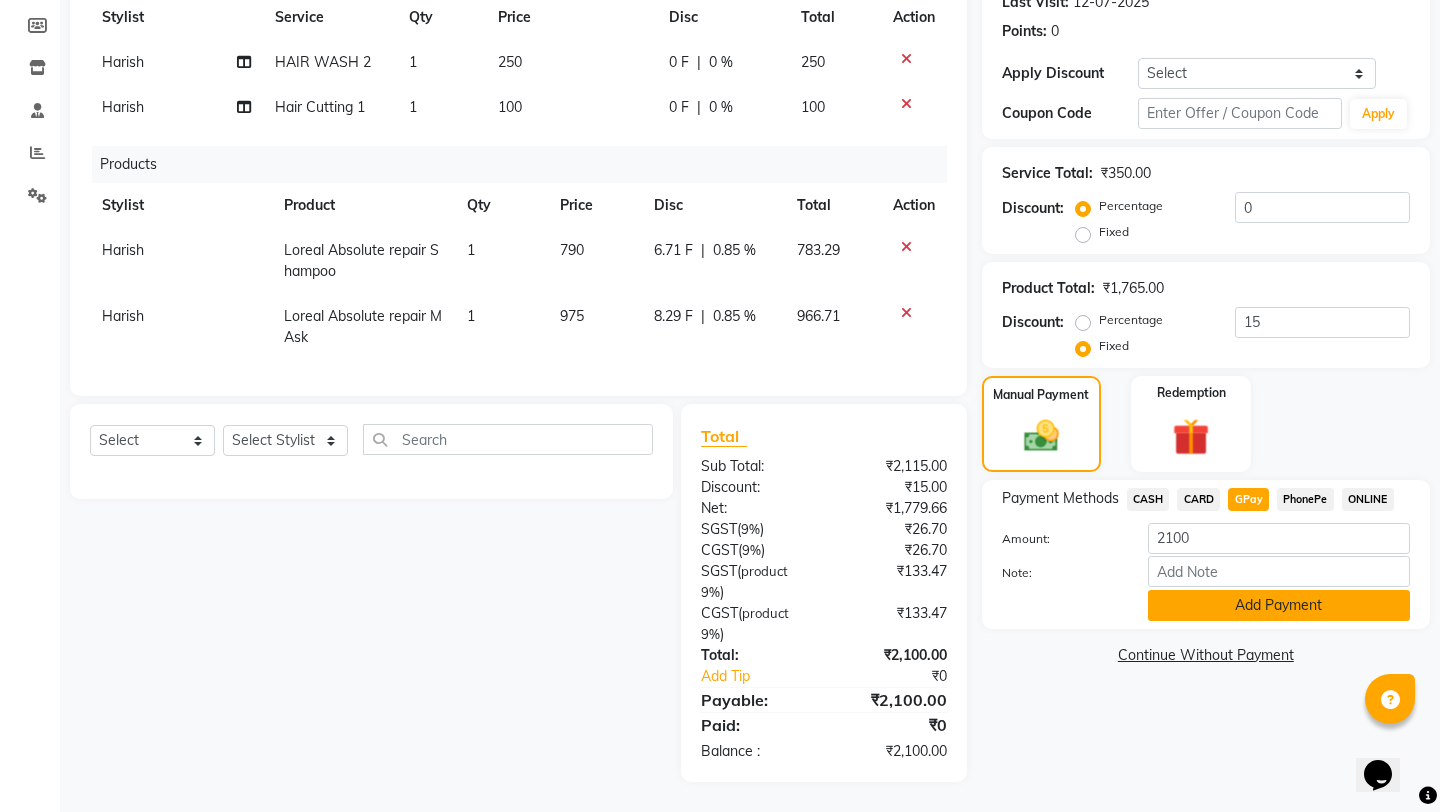 click on "Add Payment" 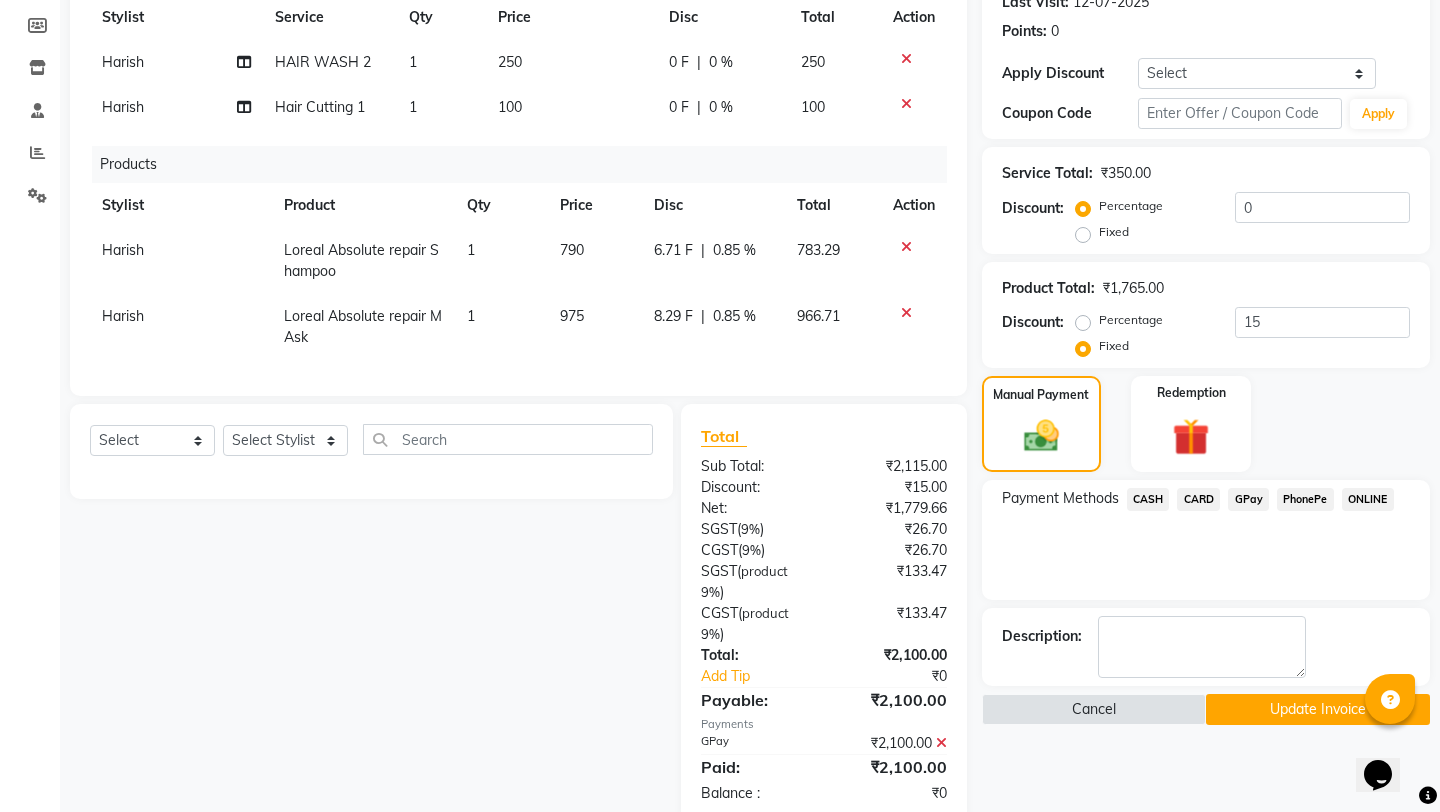 click on "Update Invoice" 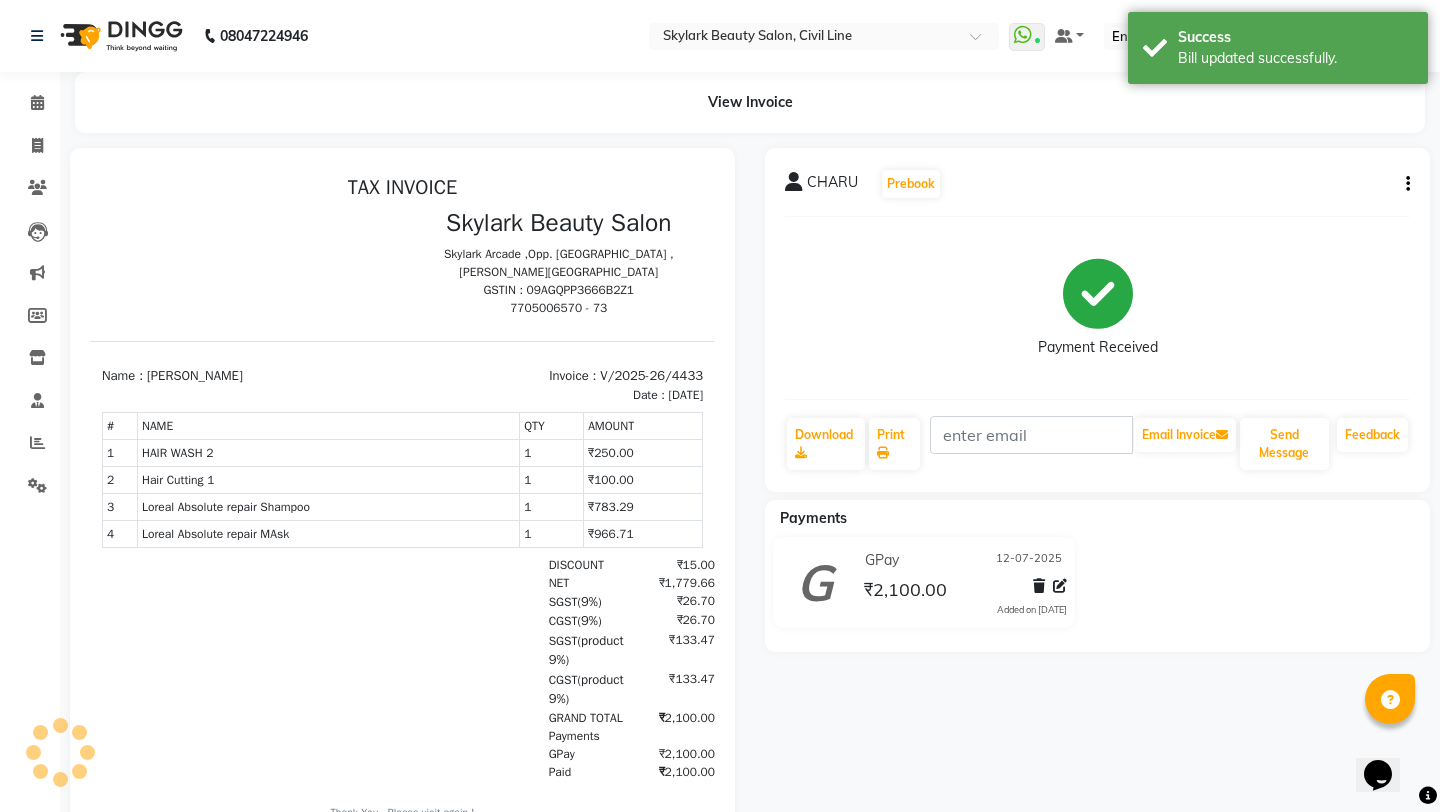 scroll, scrollTop: 0, scrollLeft: 0, axis: both 